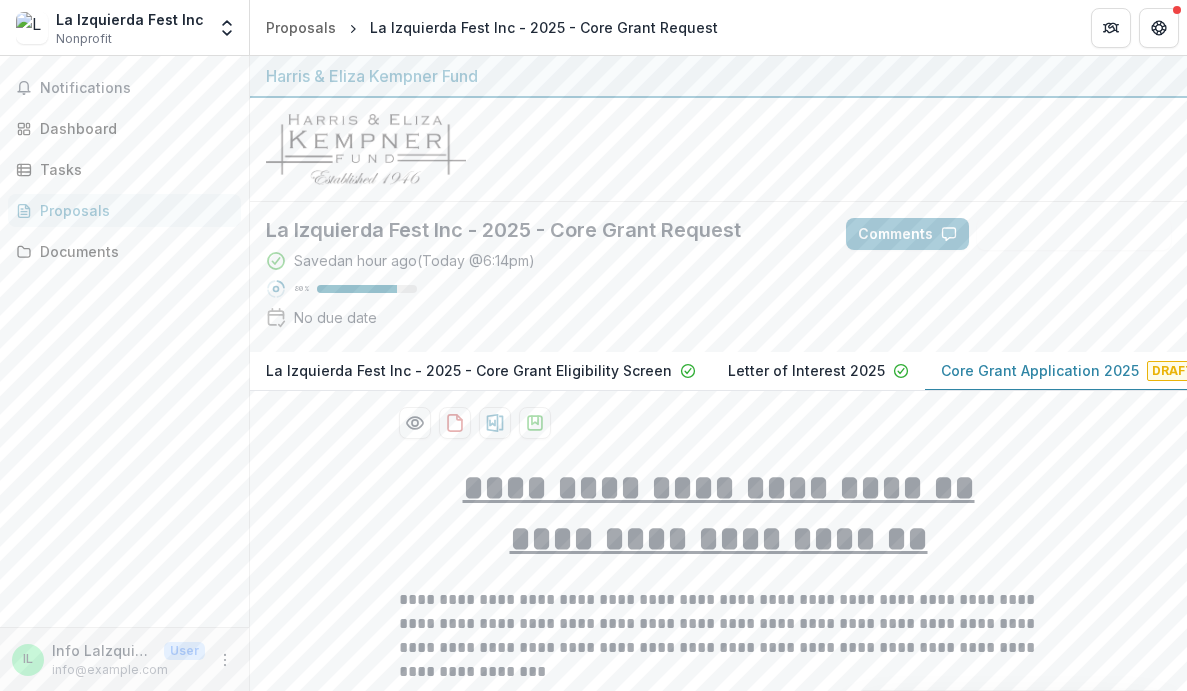 scroll, scrollTop: 0, scrollLeft: 0, axis: both 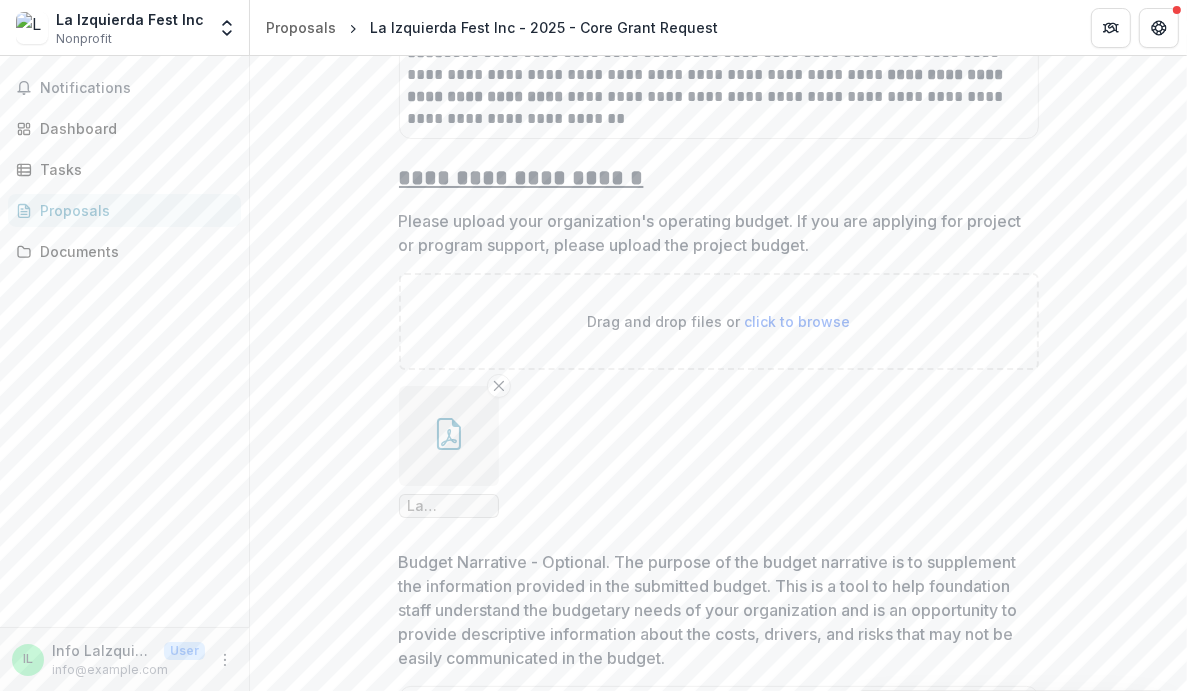 click on "Drag and drop files or   click to browse" at bounding box center [719, 321] 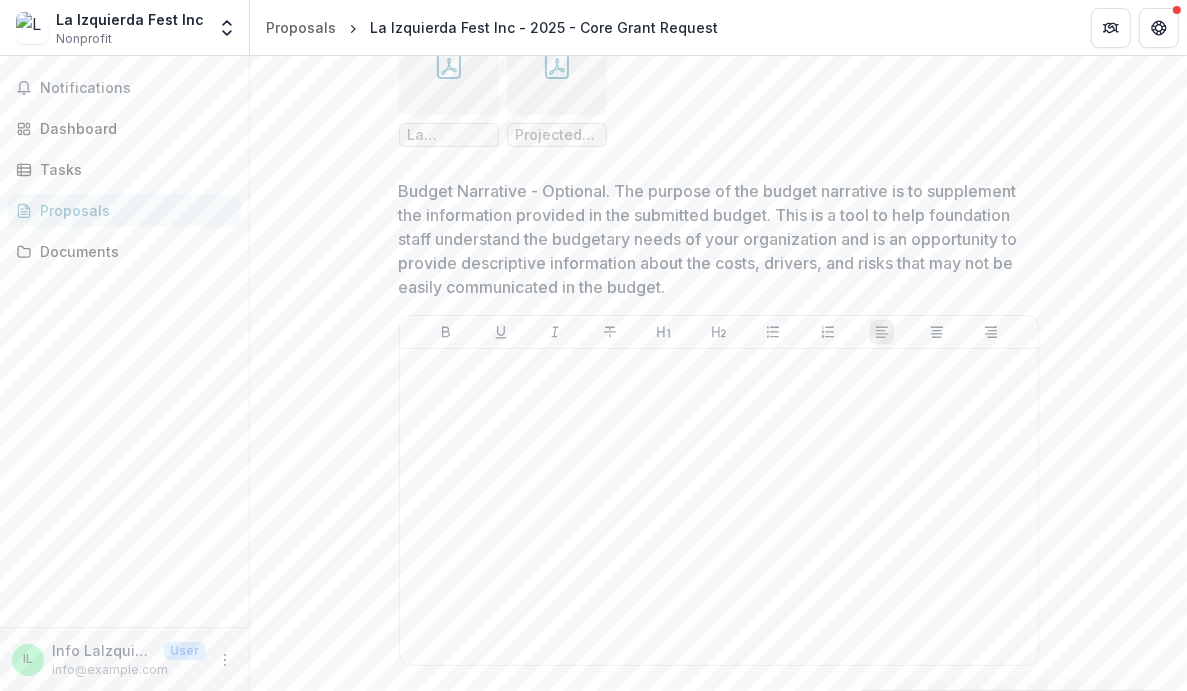 scroll, scrollTop: 10761, scrollLeft: 0, axis: vertical 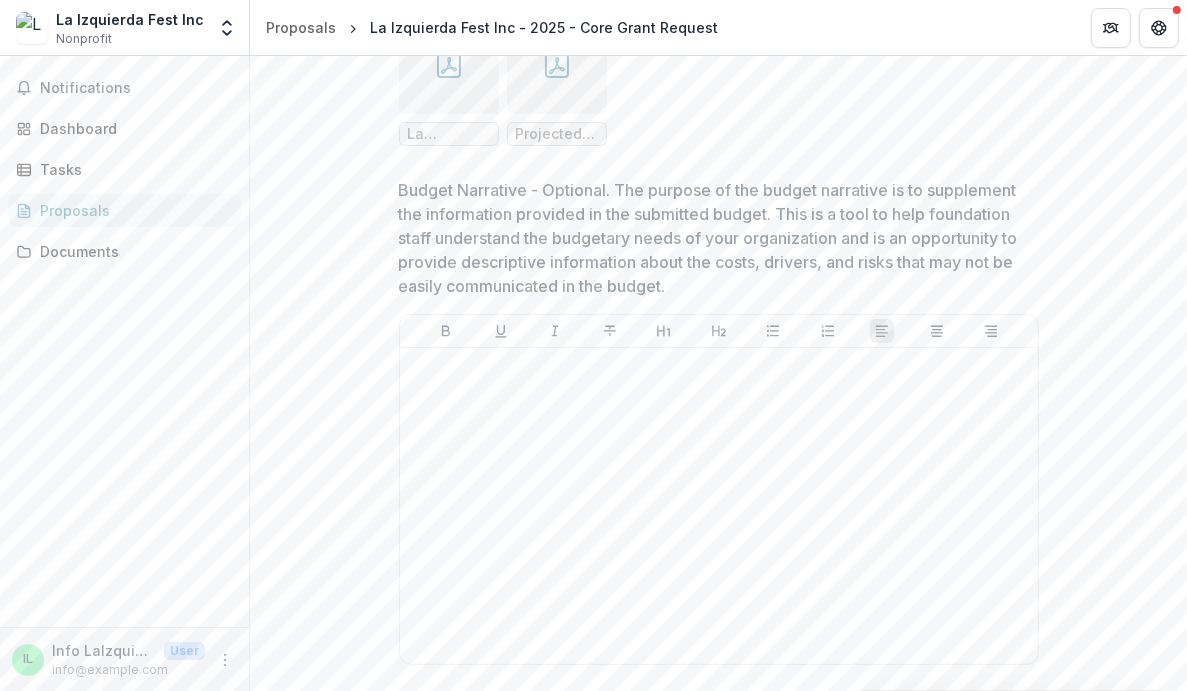 click on "Budget Narrative - Optional. The purpose of the budget narrative is to supplement the information provided in the submitted budget. This is a tool to help foundation staff understand the budgetary needs of your organization and is an opportunity to provide descriptive information about the costs, drivers, and risks that may not be easily communicated in the budget." at bounding box center (713, 238) 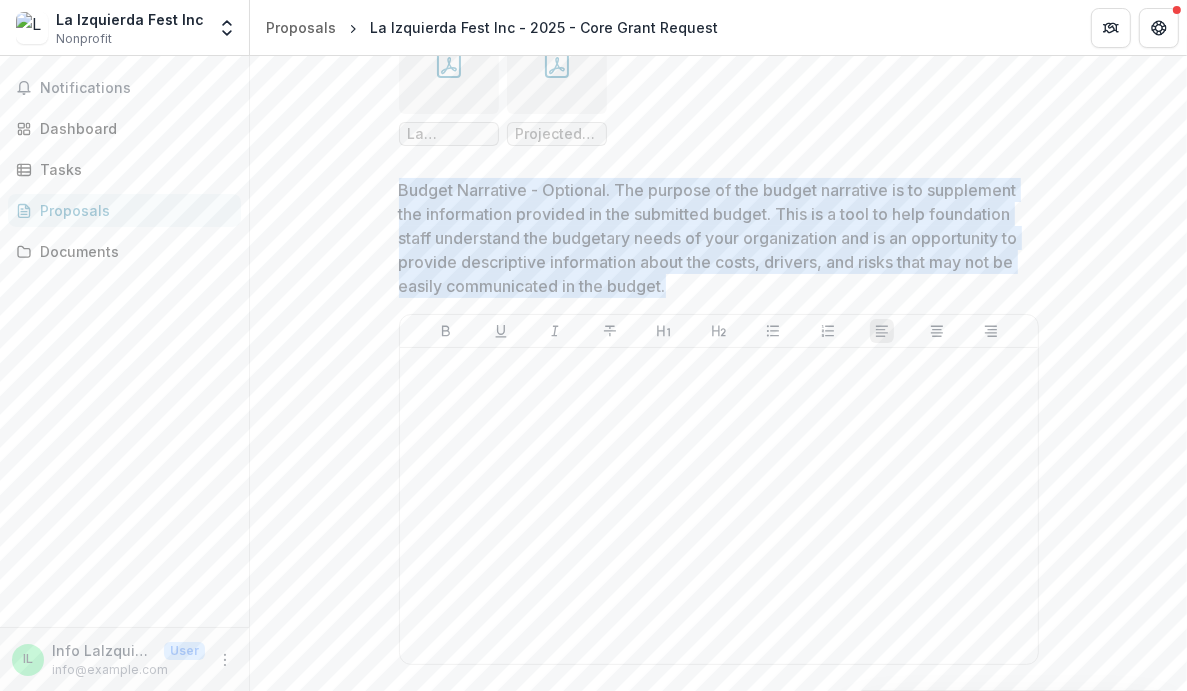 click on "Budget Narrative - Optional. The purpose of the budget narrative is to supplement the information provided in the submitted budget. This is a tool to help foundation staff understand the budgetary needs of your organization and is an opportunity to provide descriptive information about the costs, drivers, and risks that may not be easily communicated in the budget." at bounding box center [713, 238] 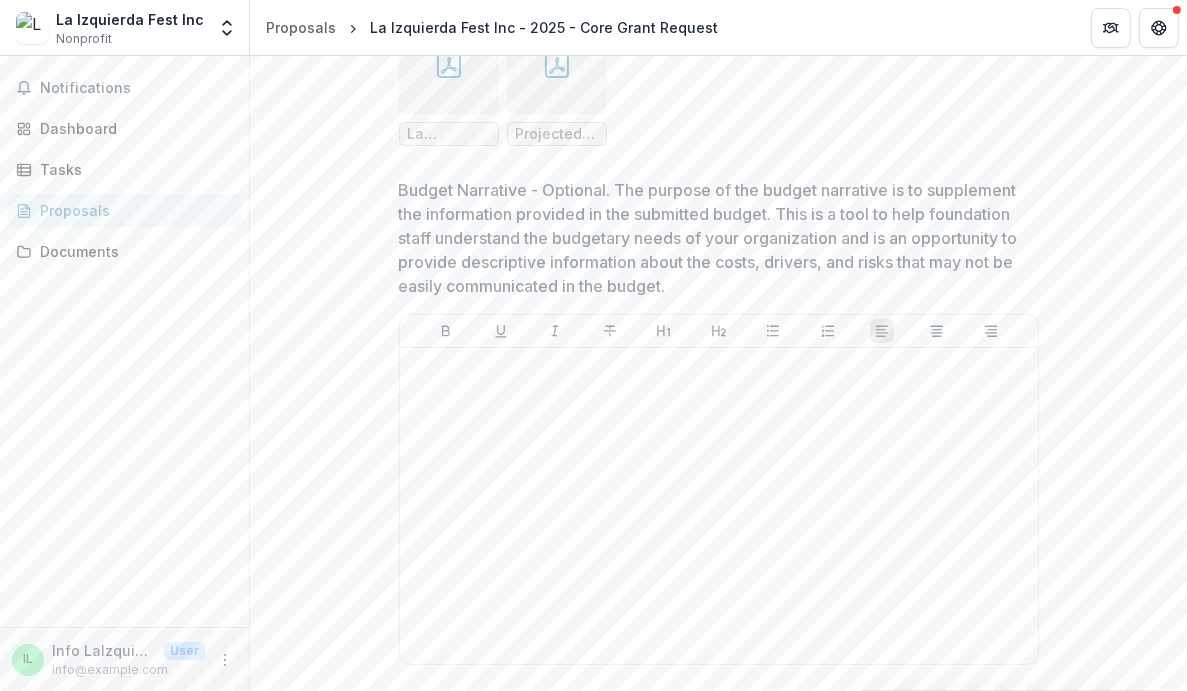 click on "Budget Narrative - Optional. The purpose of the budget narrative is to supplement the information provided in the submitted budget. This is a tool to help foundation staff understand the budgetary needs of your organization and is an opportunity to provide descriptive information about the costs, drivers, and risks that may not be easily communicated in the budget." at bounding box center [713, 238] 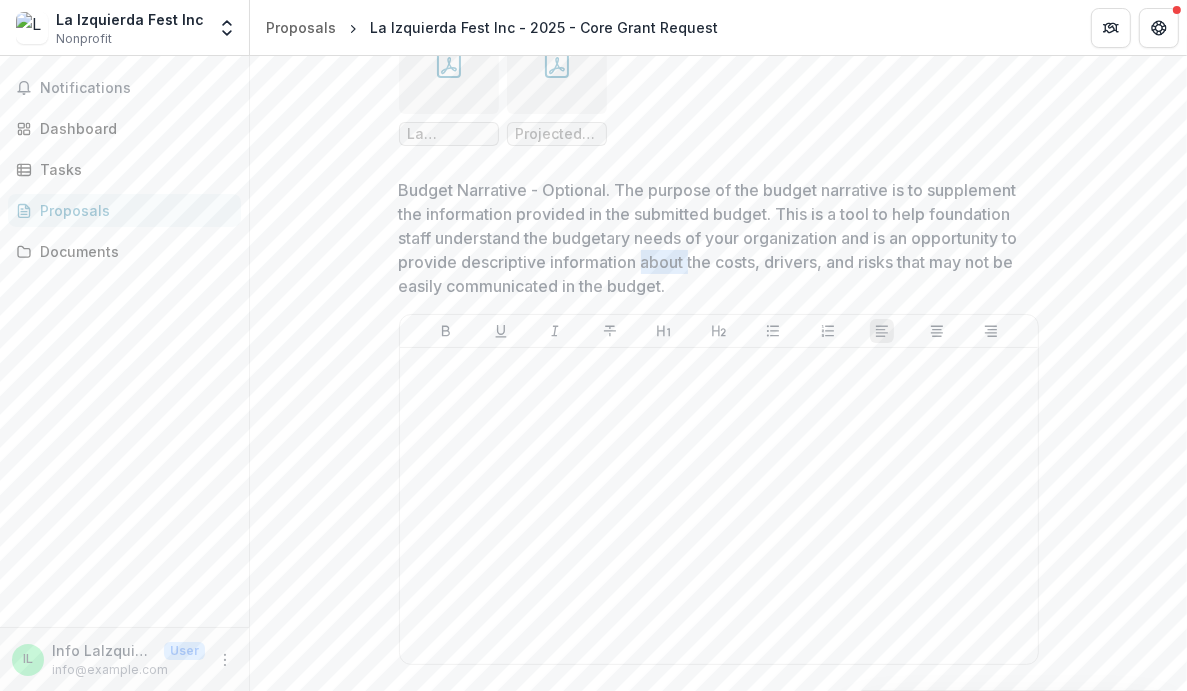 click on "Budget Narrative - Optional. The purpose of the budget narrative is to supplement the information provided in the submitted budget. This is a tool to help foundation staff understand the budgetary needs of your organization and is an opportunity to provide descriptive information about the costs, drivers, and risks that may not be easily communicated in the budget." at bounding box center [713, 238] 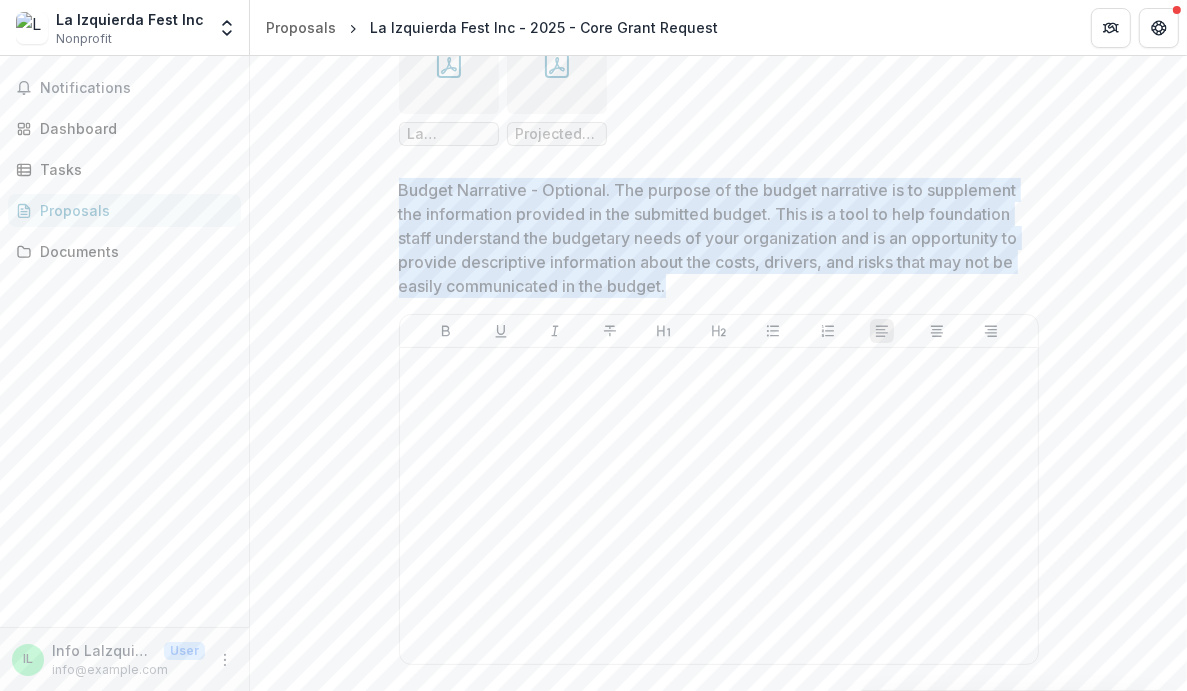 click on "Budget Narrative - Optional. The purpose of the budget narrative is to supplement the information provided in the submitted budget. This is a tool to help foundation staff understand the budgetary needs of your organization and is an opportunity to provide descriptive information about the costs, drivers, and risks that may not be easily communicated in the budget." at bounding box center [713, 238] 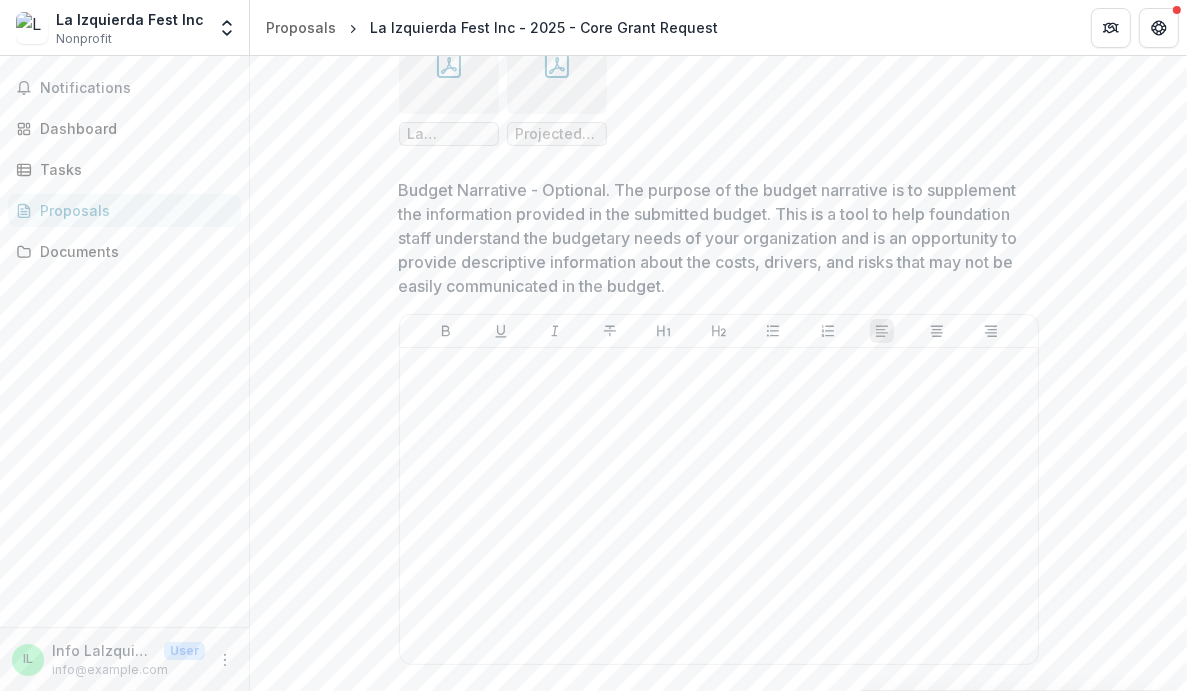 click on "Budget Narrative - Optional. The purpose of the budget narrative is to supplement the information provided in the submitted budget. This is a tool to help foundation staff understand the budgetary needs of your organization and is an opportunity to provide descriptive information about the costs, drivers, and risks that may not be easily communicated in the budget." at bounding box center (713, 238) 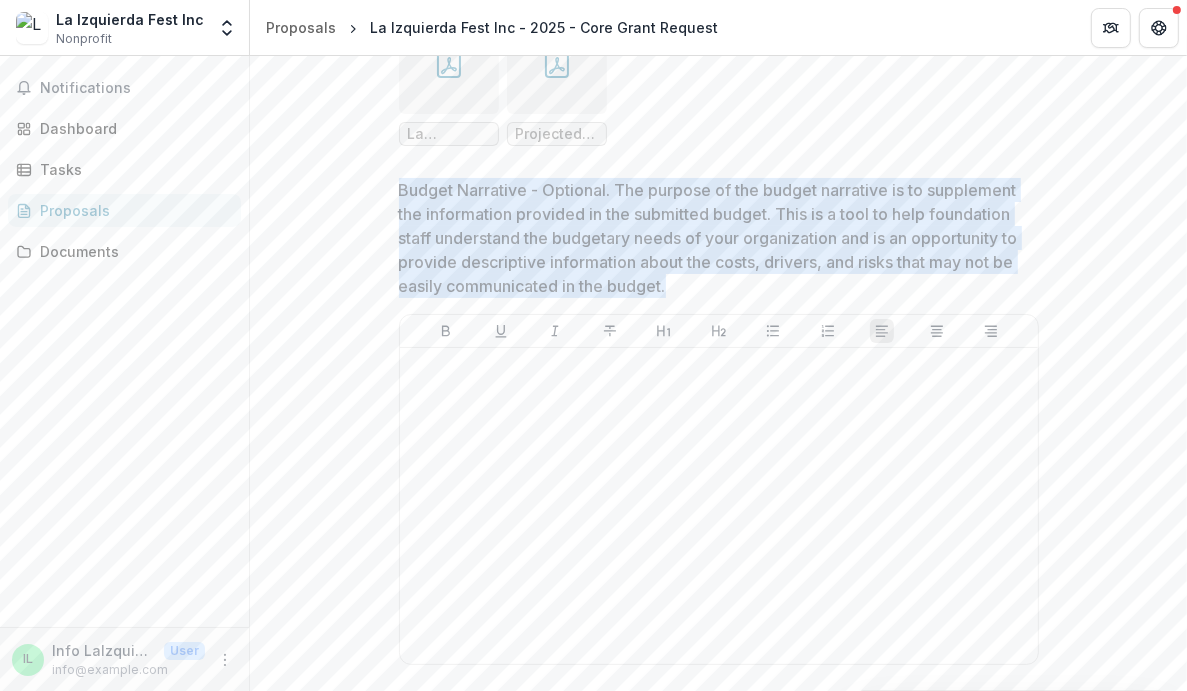 drag, startPoint x: 689, startPoint y: 252, endPoint x: 382, endPoint y: 152, distance: 322.87613 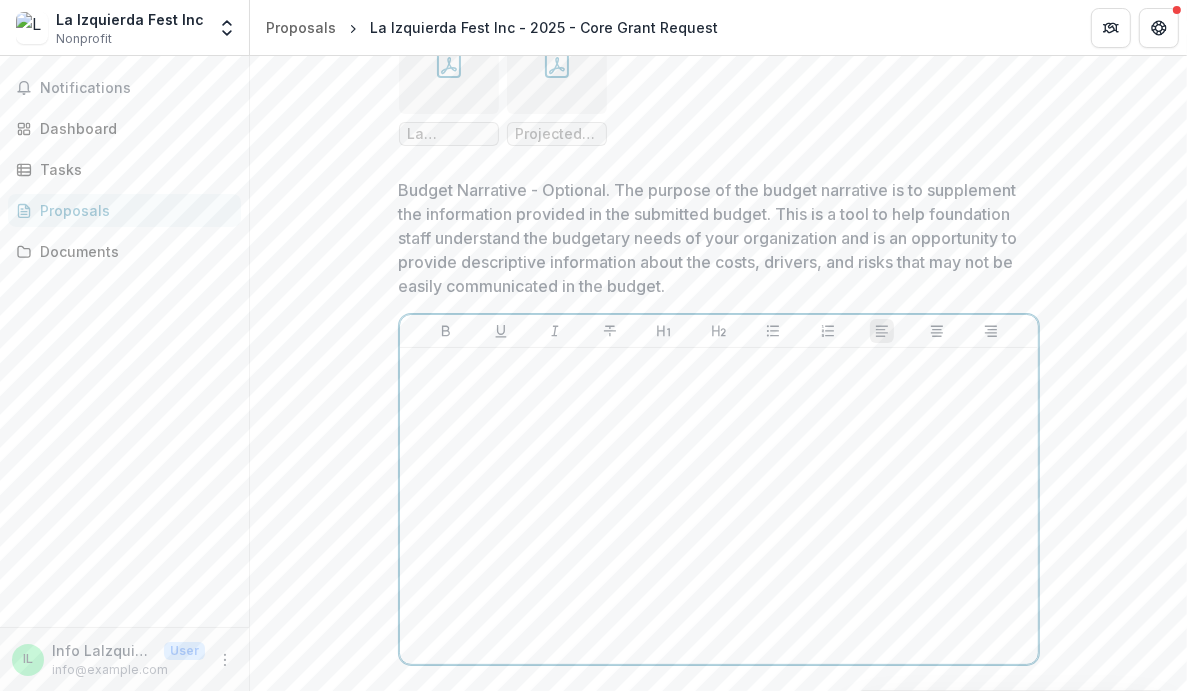 click at bounding box center (719, 506) 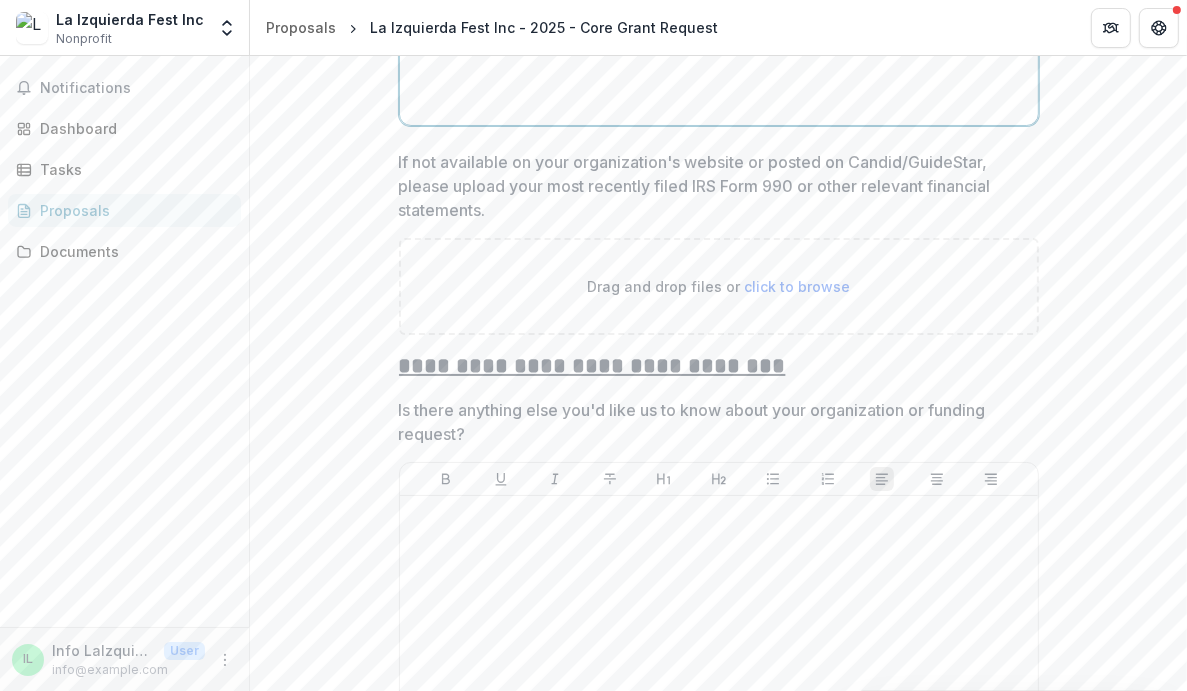 scroll, scrollTop: 11301, scrollLeft: 0, axis: vertical 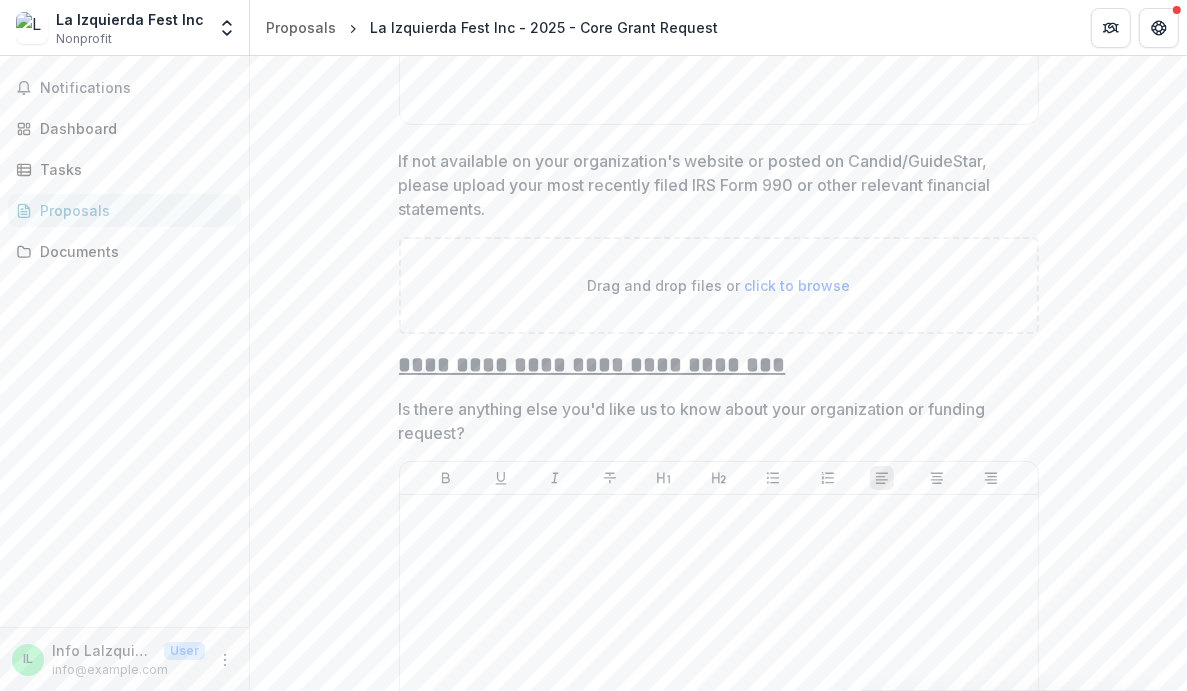 click on "**********" at bounding box center [719, 365] 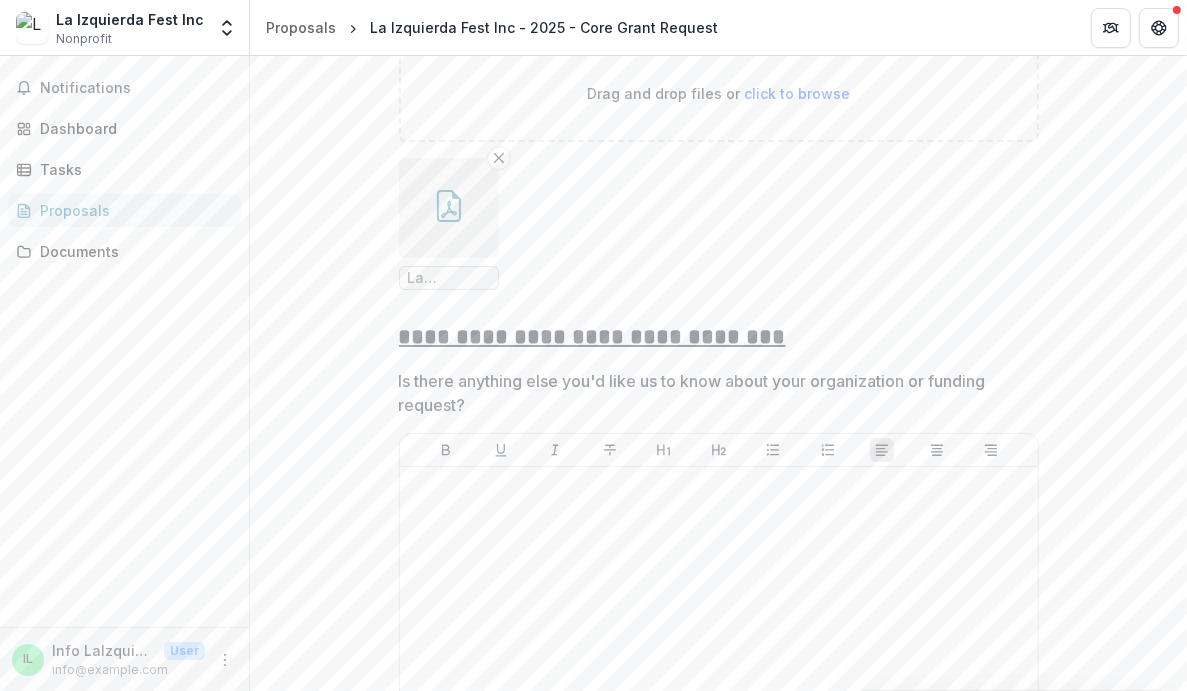 scroll, scrollTop: 11492, scrollLeft: 0, axis: vertical 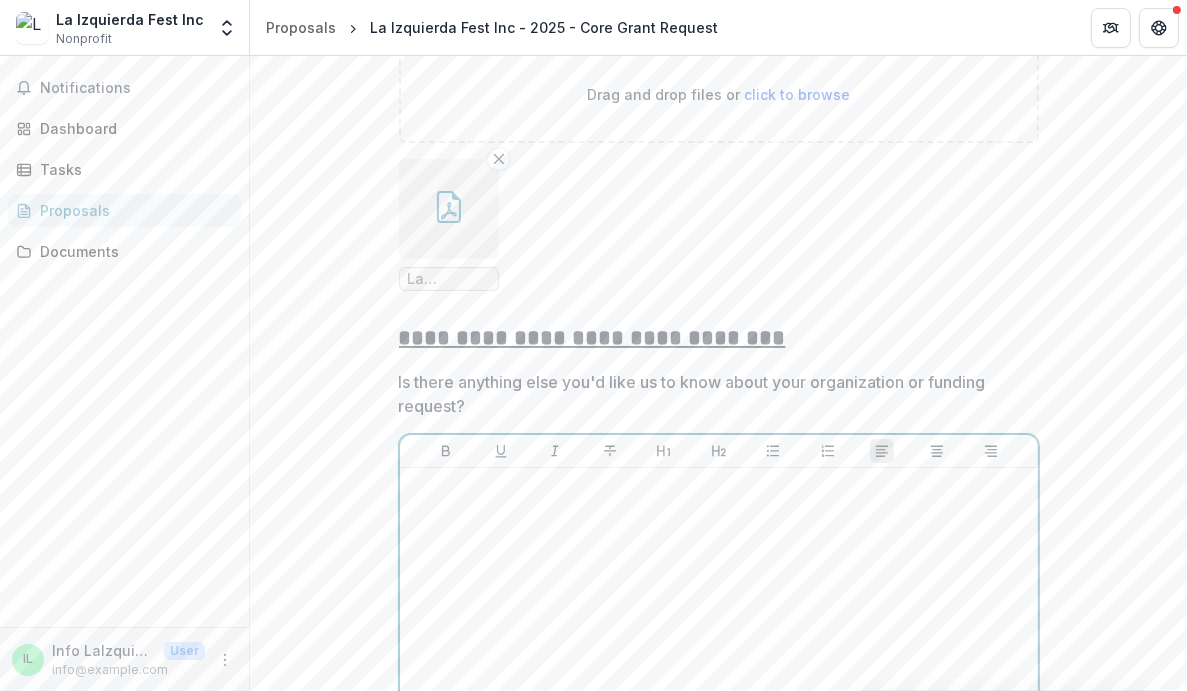 click at bounding box center [719, 626] 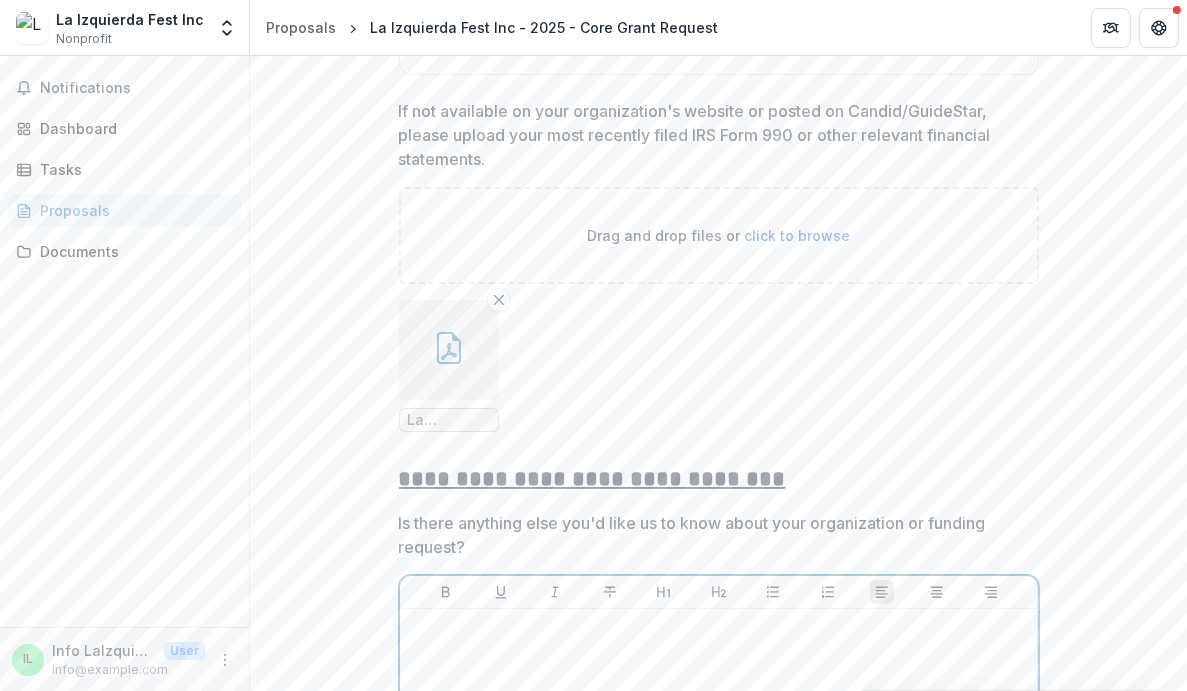 scroll, scrollTop: 11350, scrollLeft: 0, axis: vertical 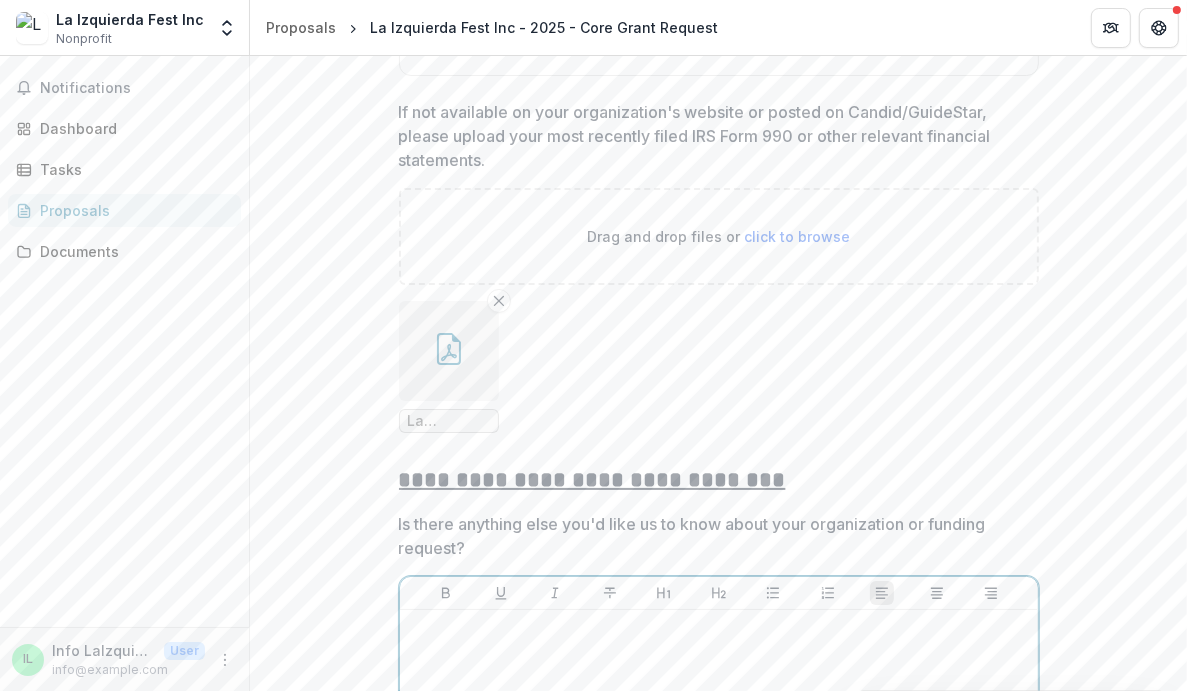type 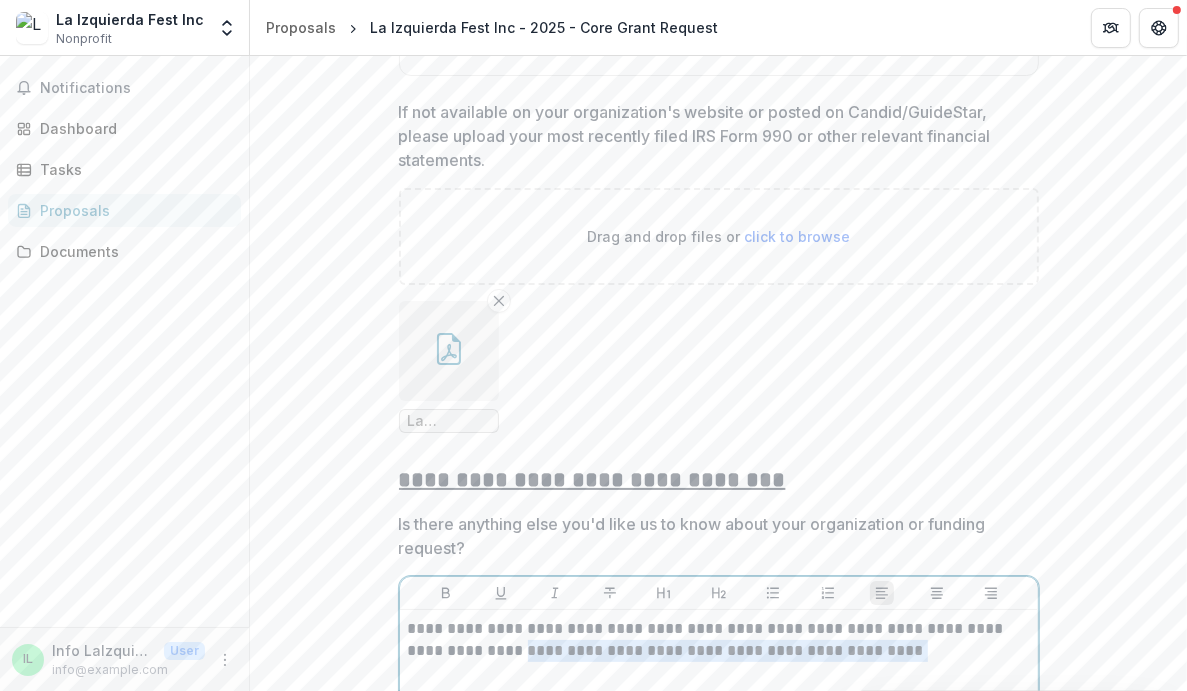 drag, startPoint x: 895, startPoint y: 617, endPoint x: 508, endPoint y: 620, distance: 387.01163 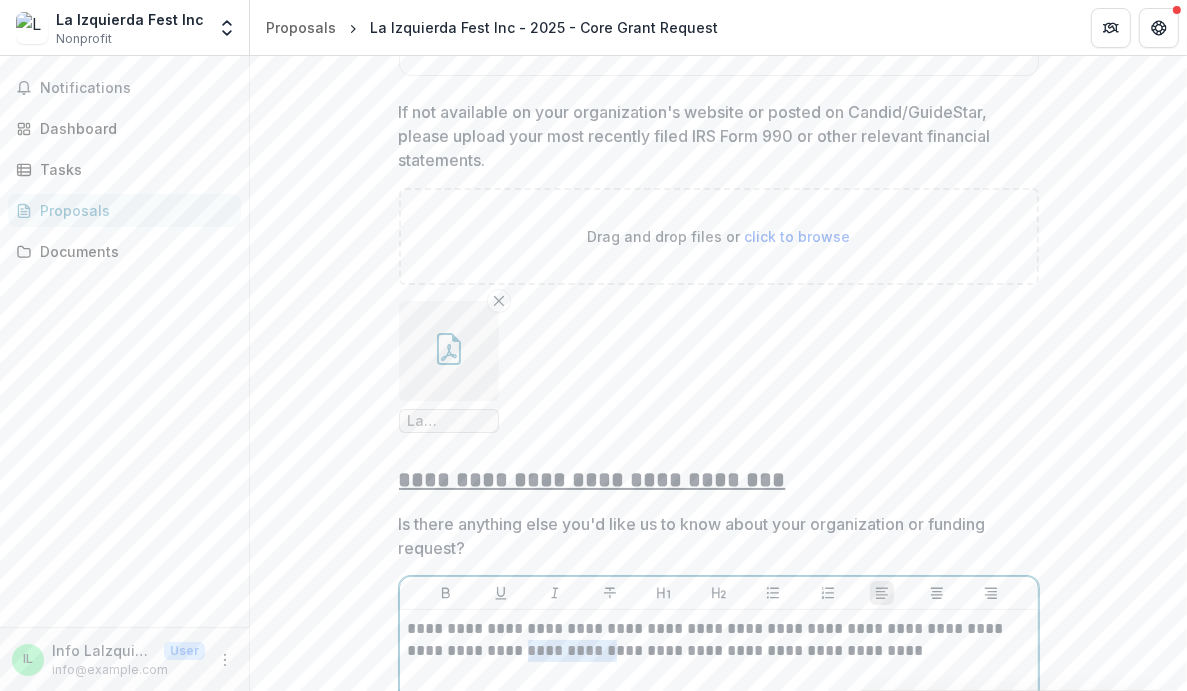 click on "**********" at bounding box center (719, 640) 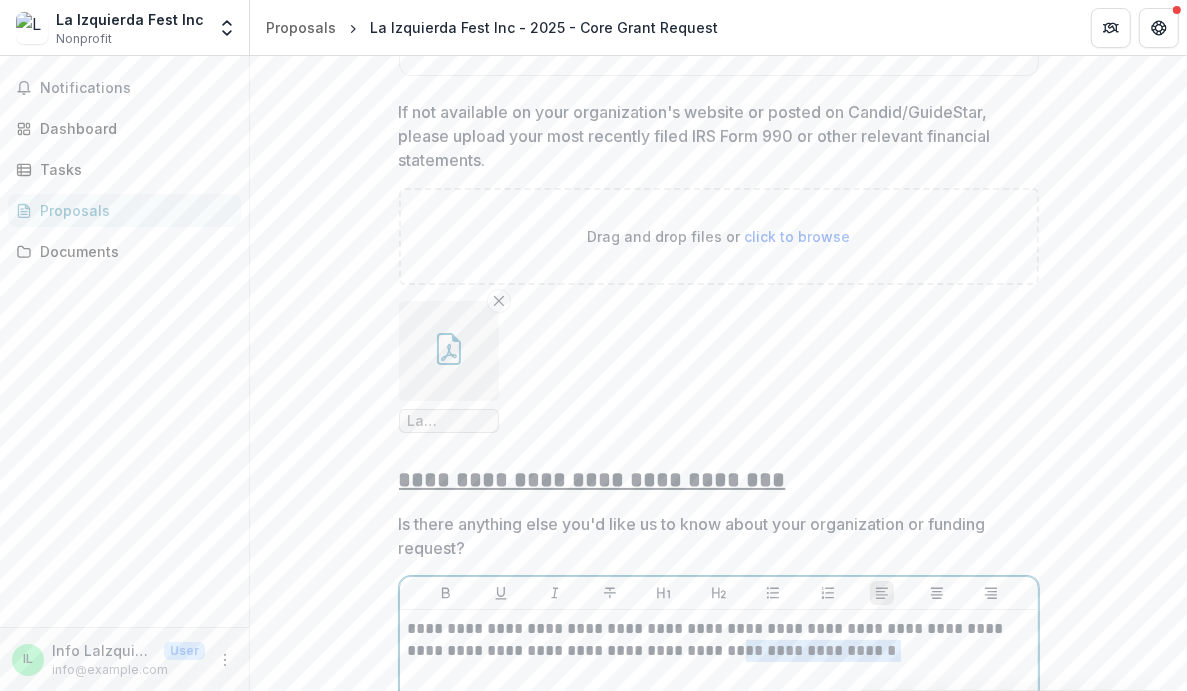 drag, startPoint x: 869, startPoint y: 619, endPoint x: 724, endPoint y: 625, distance: 145.12408 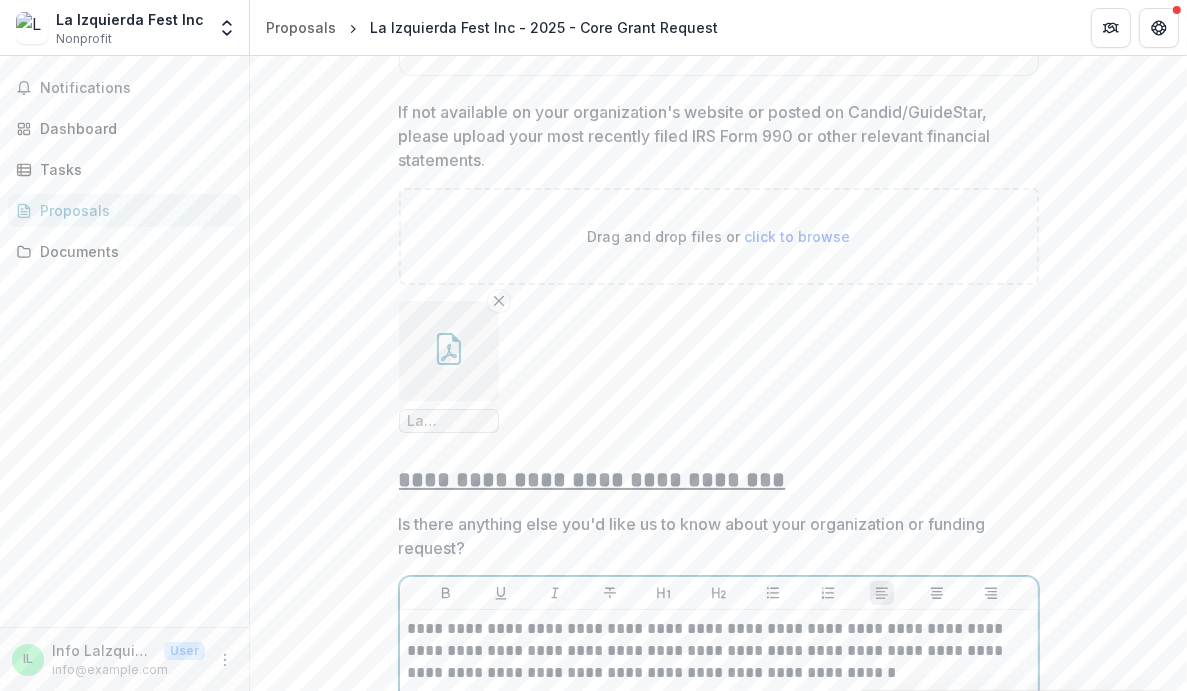 click on "**********" at bounding box center [719, 651] 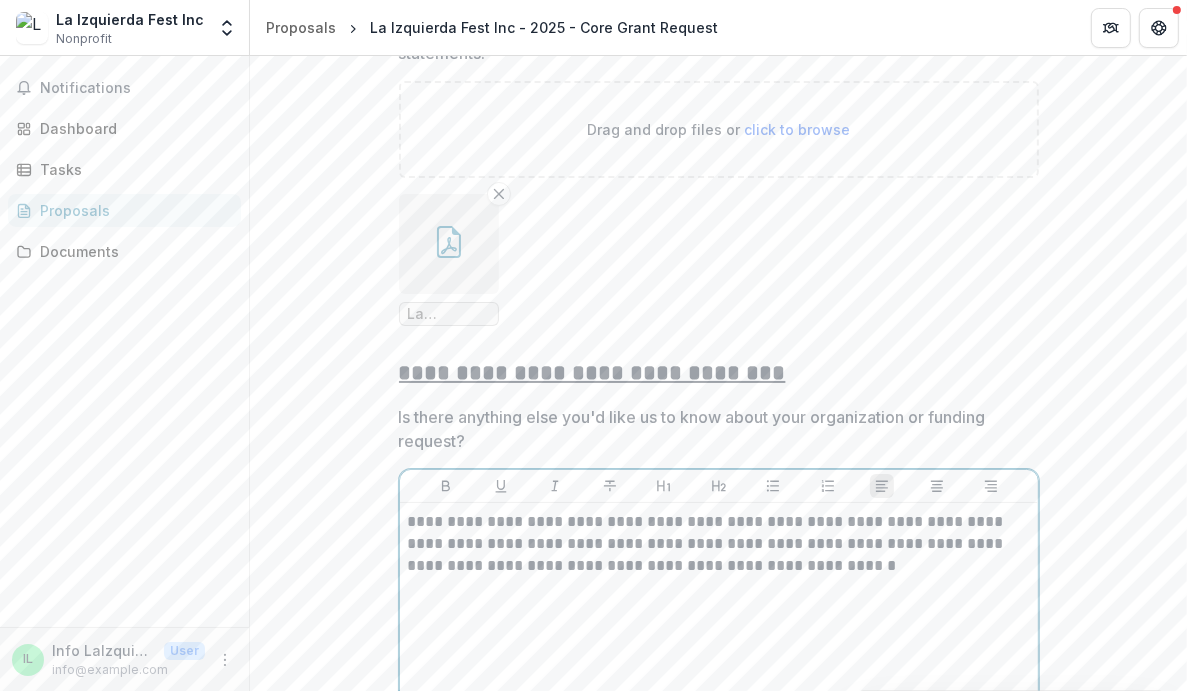 scroll, scrollTop: 11456, scrollLeft: 0, axis: vertical 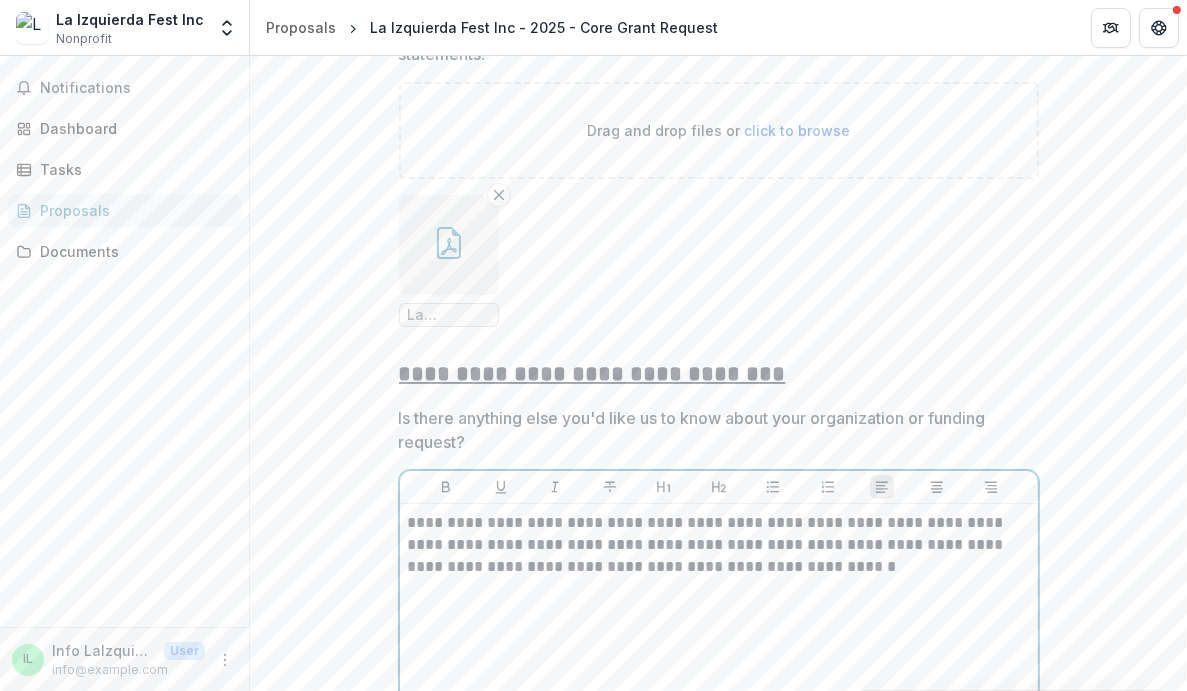 click on "**********" at bounding box center [719, 662] 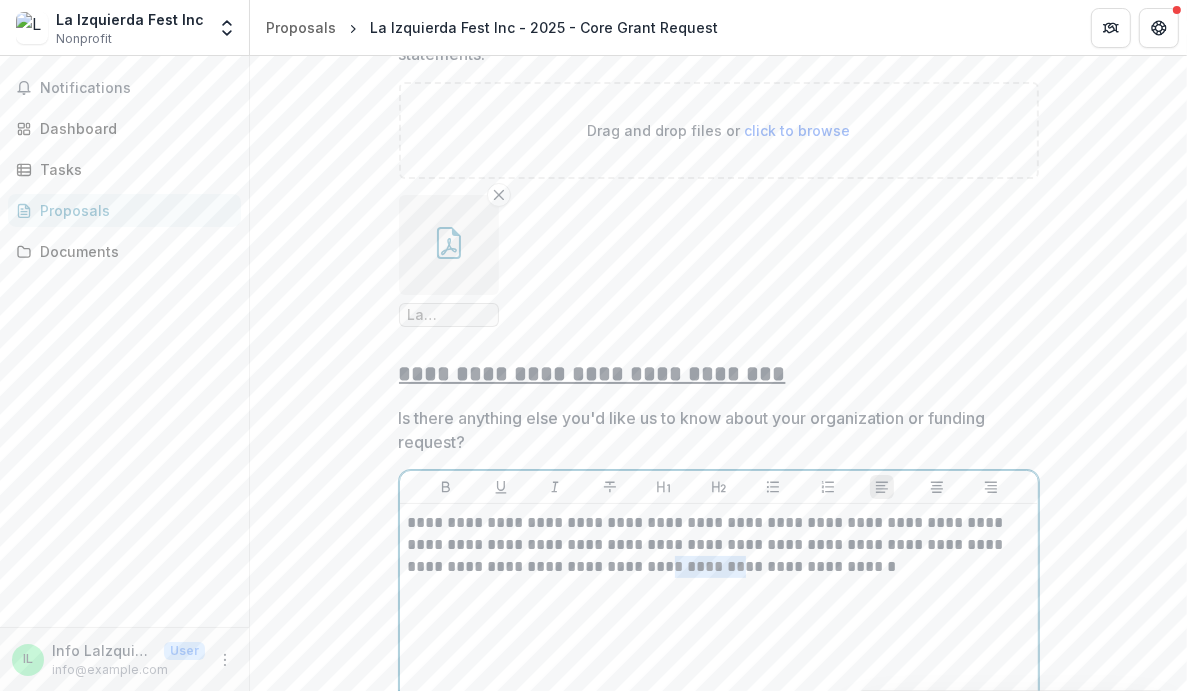 click on "**********" at bounding box center [719, 662] 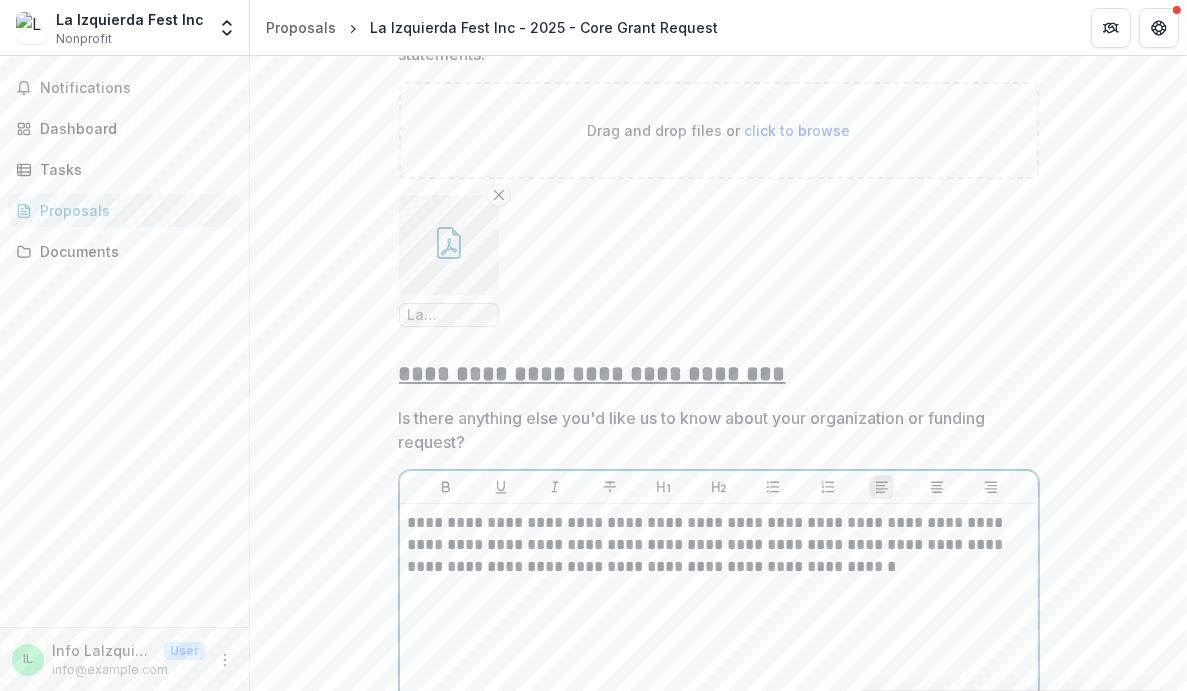 click on "**********" at bounding box center (719, 545) 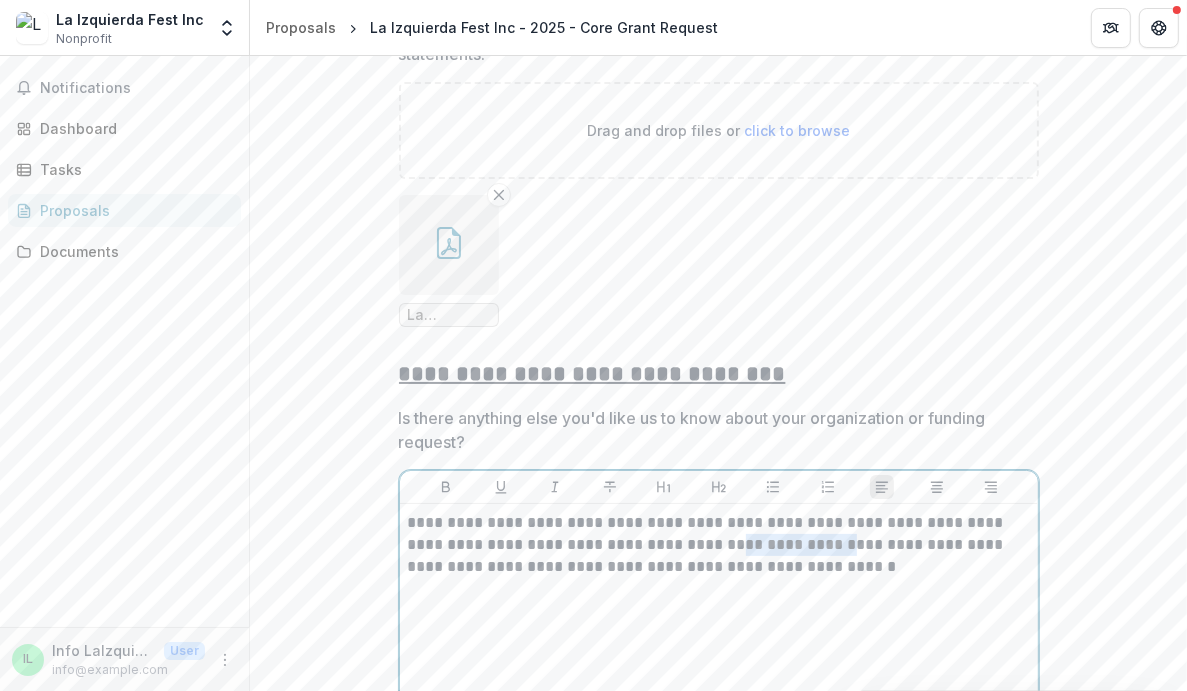 drag, startPoint x: 727, startPoint y: 513, endPoint x: 832, endPoint y: 513, distance: 105 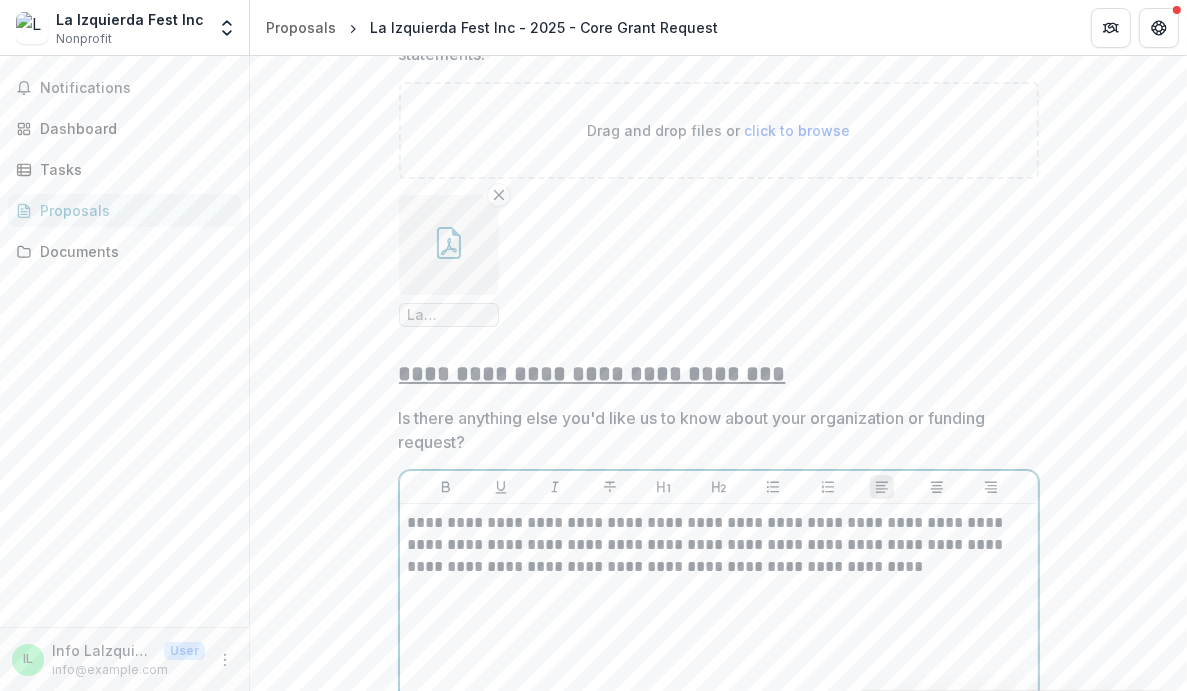 click on "**********" at bounding box center [719, 545] 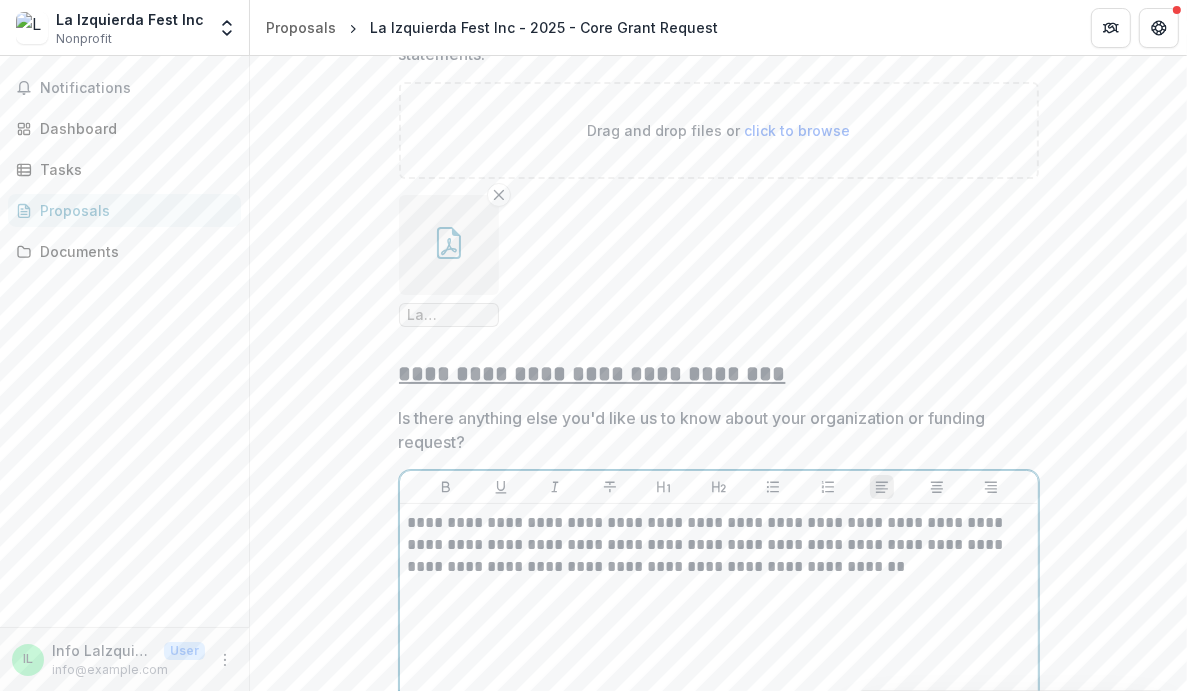 click on "**********" at bounding box center [719, 545] 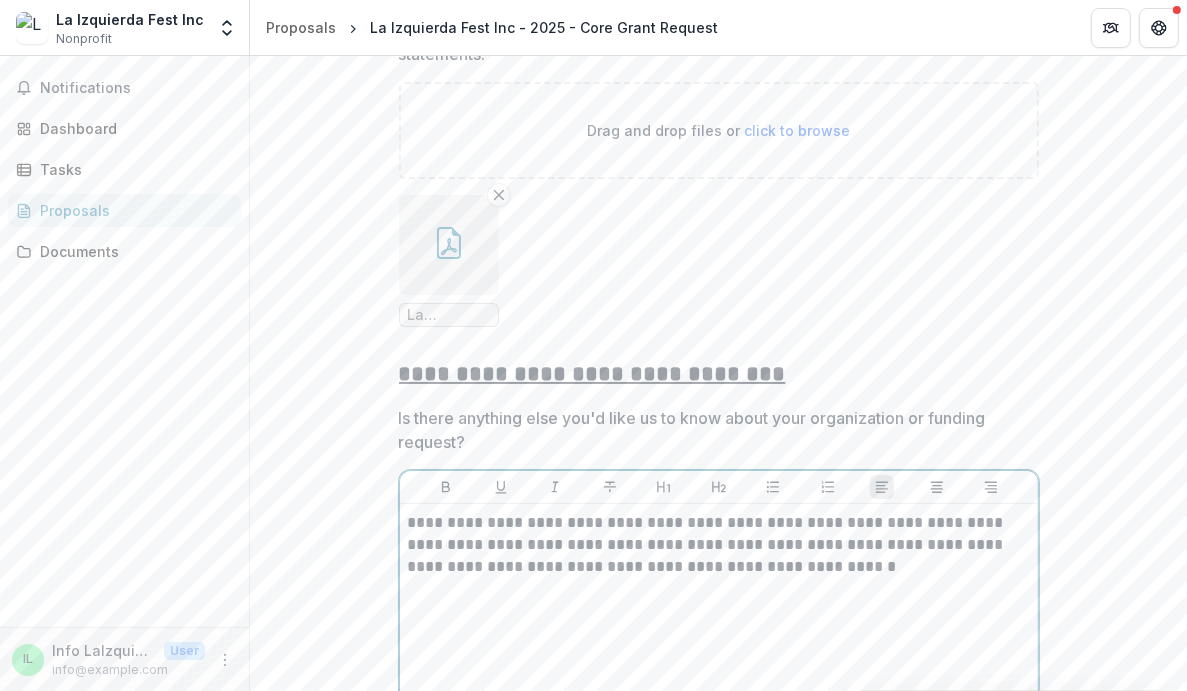 click on "**********" at bounding box center (719, 545) 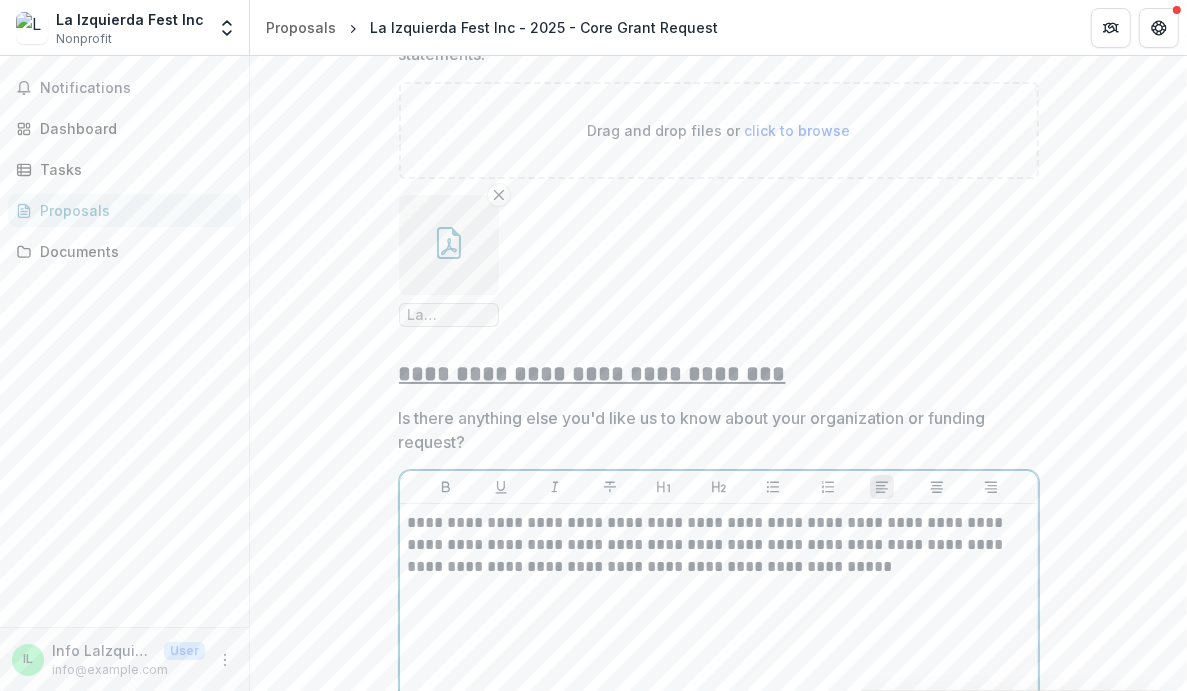 click on "**********" at bounding box center (719, 545) 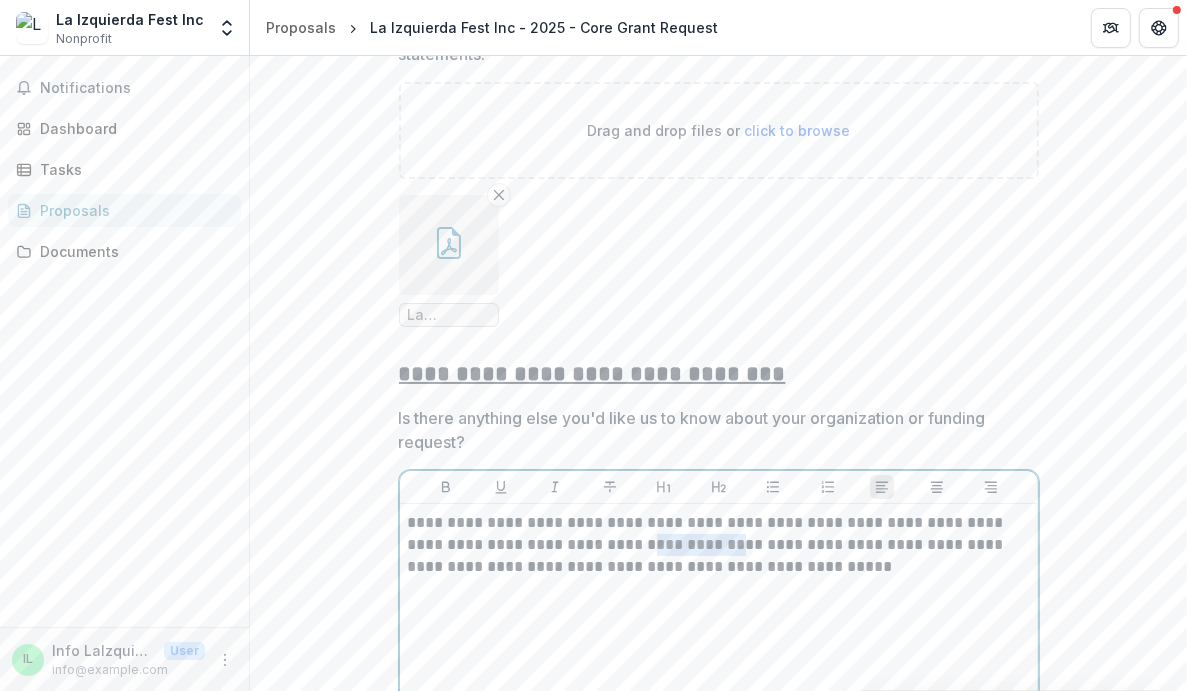 click on "**********" at bounding box center [719, 545] 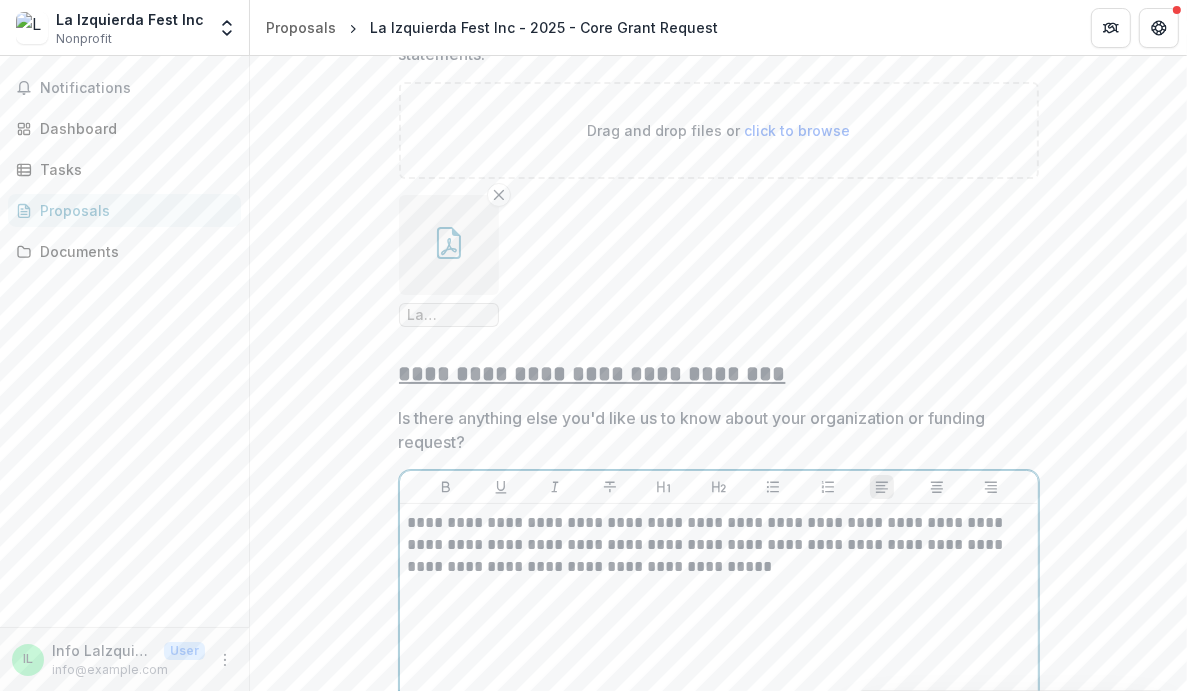 click on "**********" at bounding box center (719, 545) 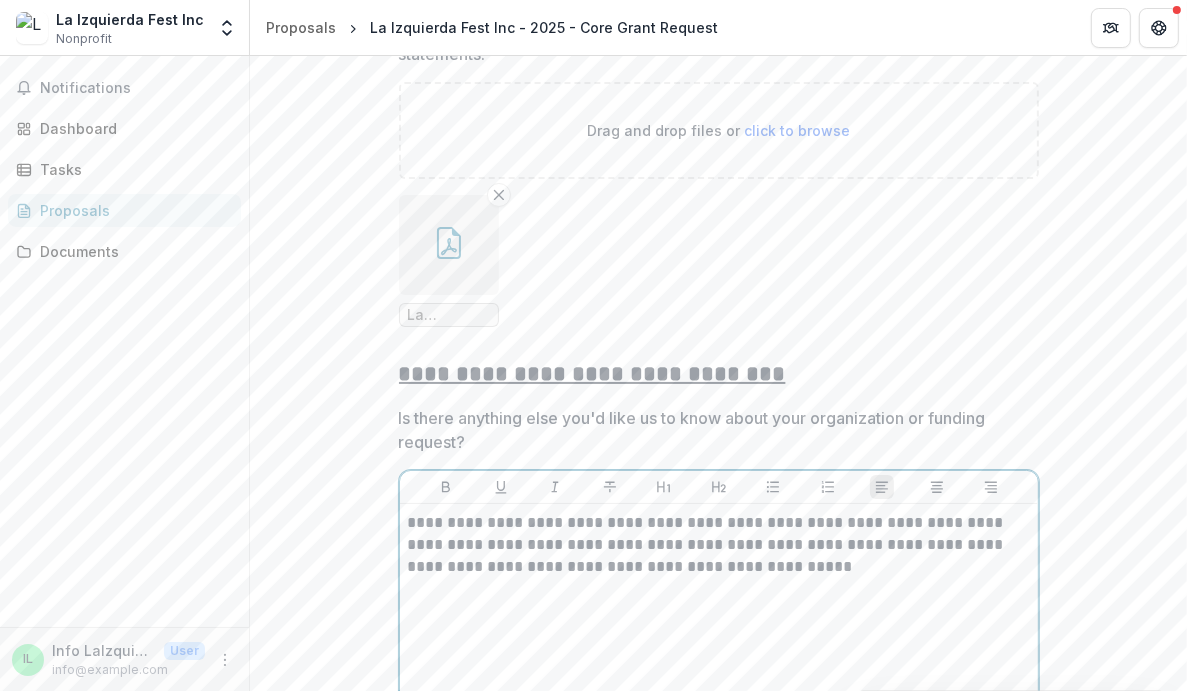 click on "**********" at bounding box center [719, 545] 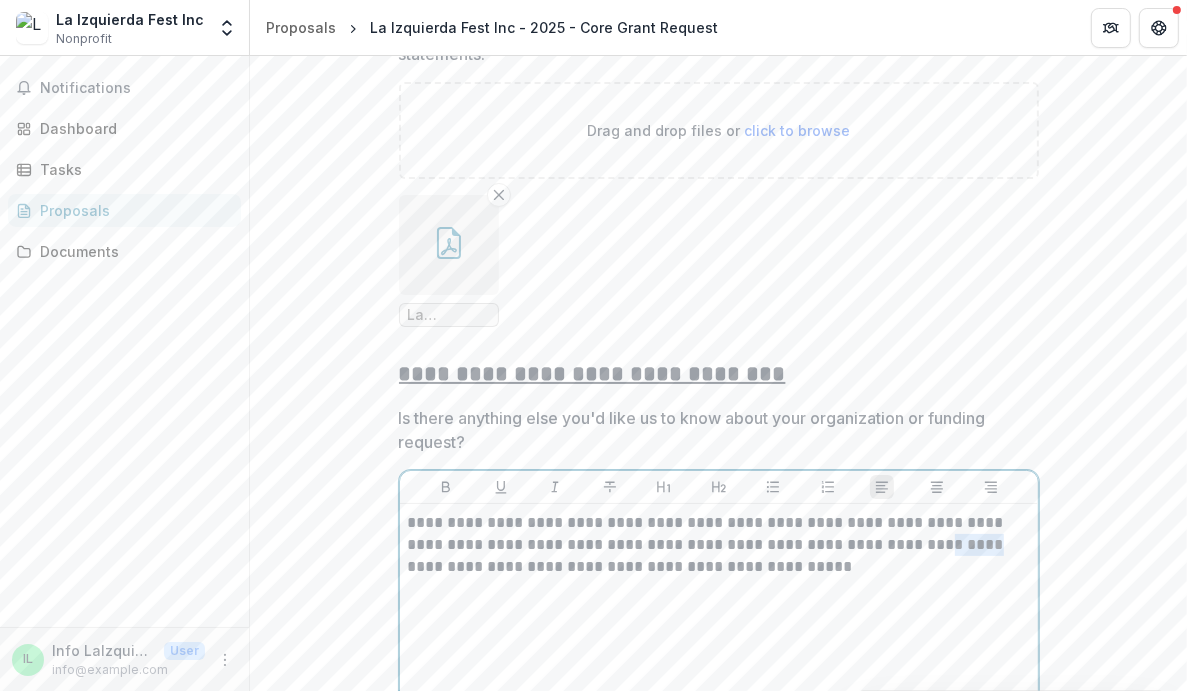 drag, startPoint x: 914, startPoint y: 510, endPoint x: 958, endPoint y: 518, distance: 44.72136 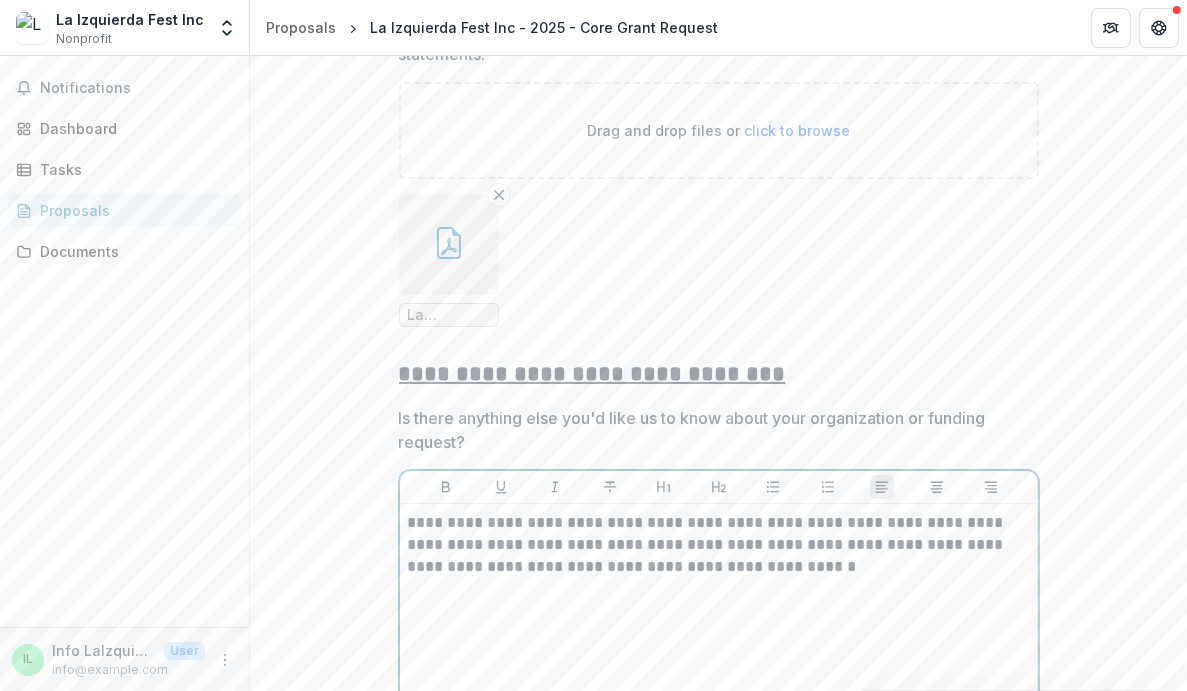 click on "**********" at bounding box center (719, 545) 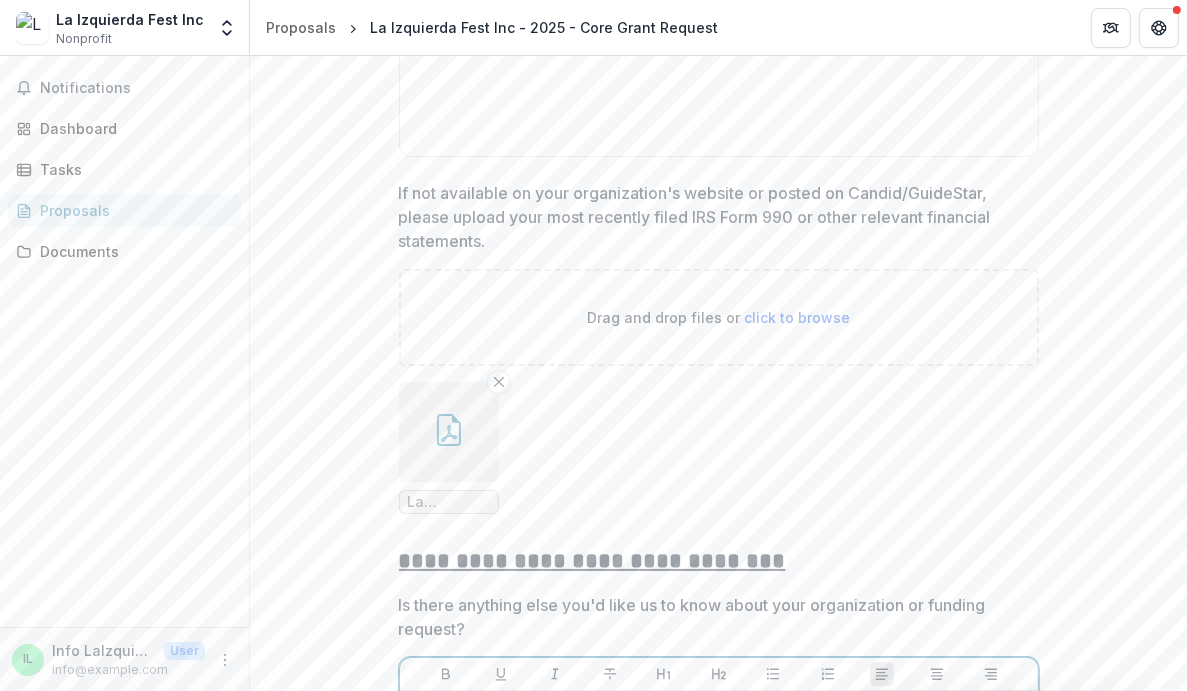 scroll, scrollTop: 11267, scrollLeft: 0, axis: vertical 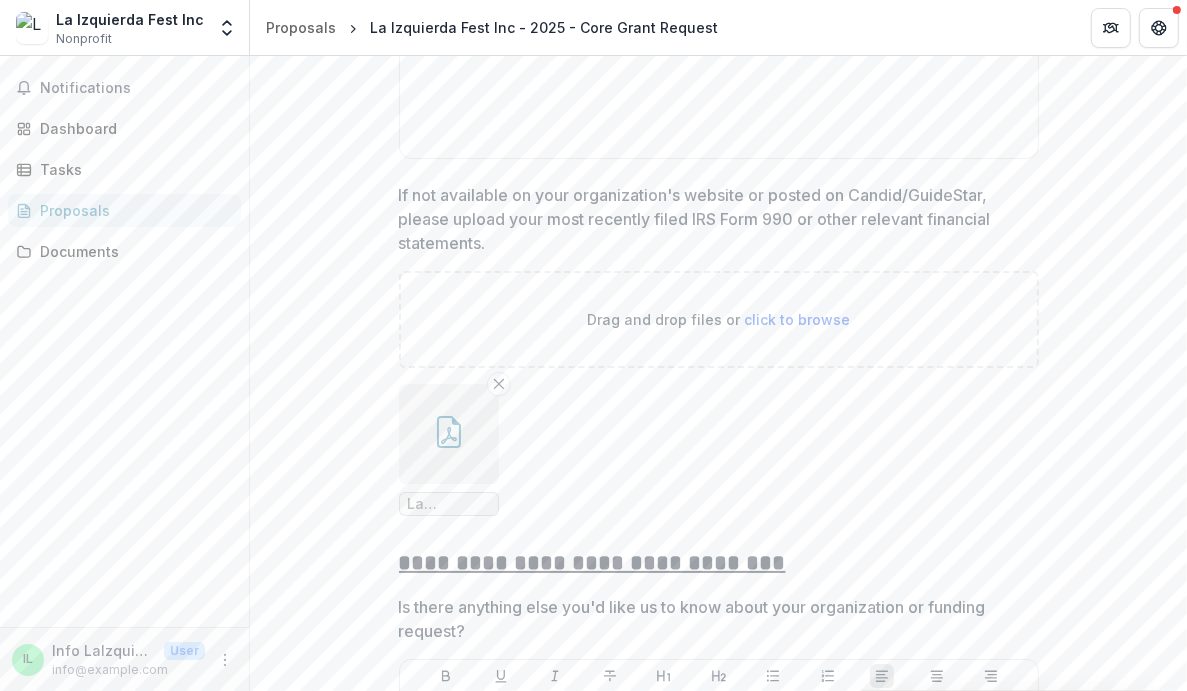 click on "click to browse" at bounding box center [797, 319] 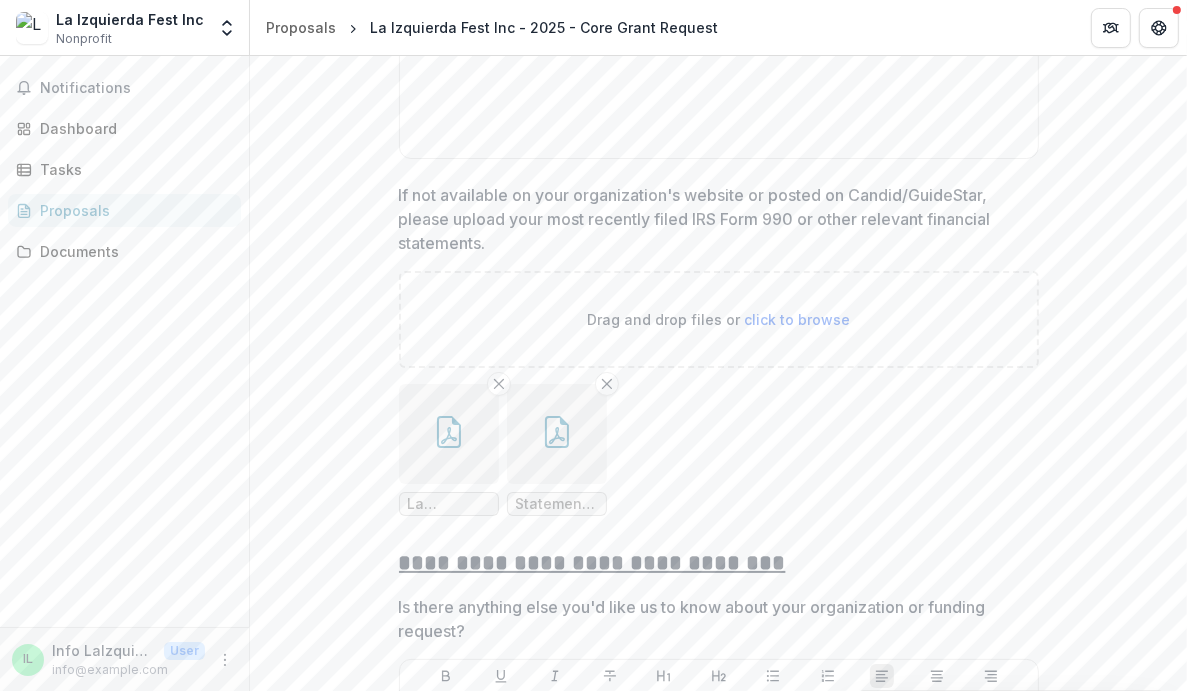 click on "**********" at bounding box center (719, -4817) 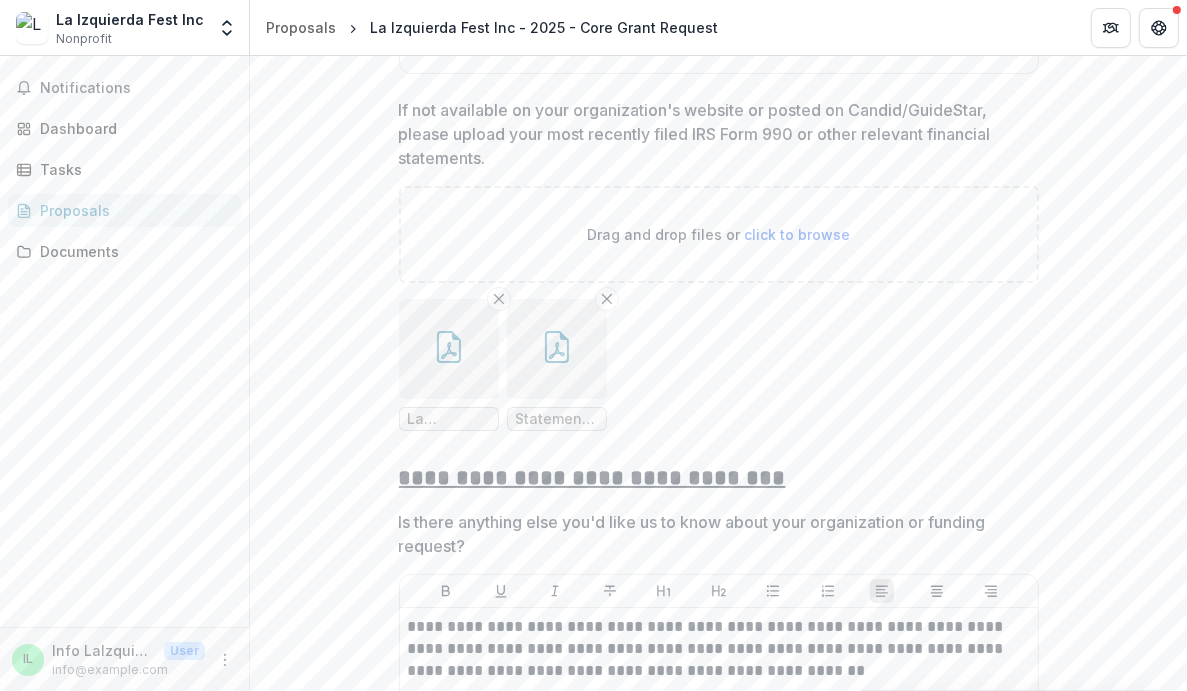 scroll, scrollTop: 11353, scrollLeft: 0, axis: vertical 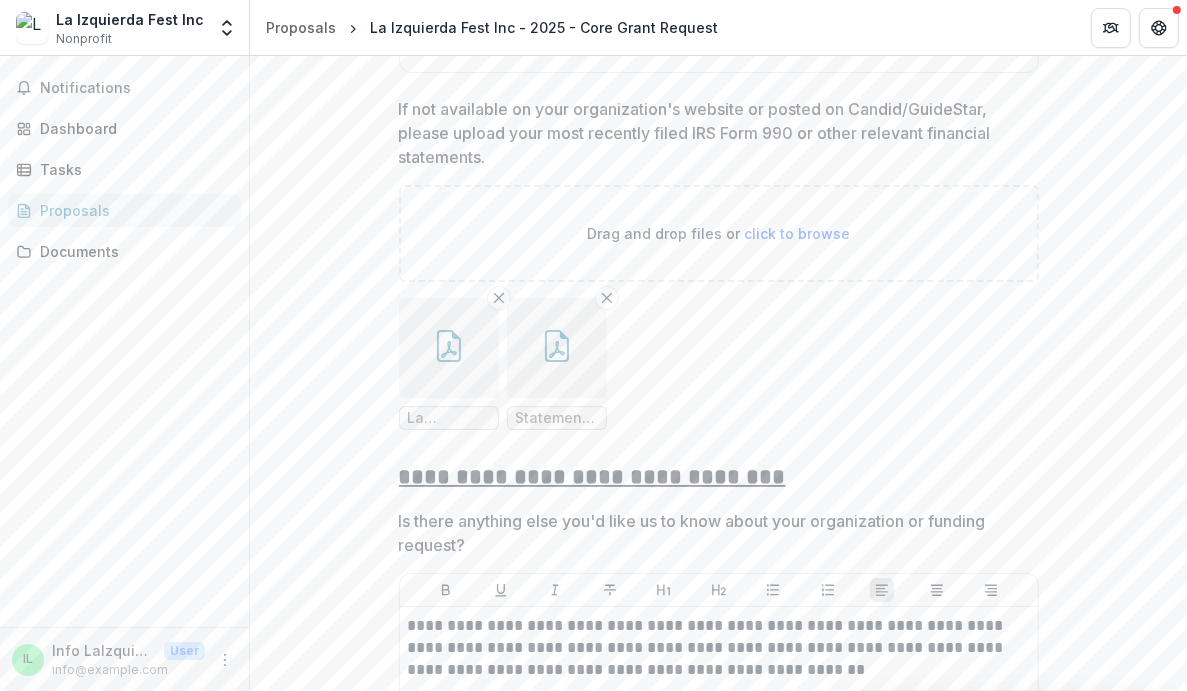 click on "**********" at bounding box center (718, -4903) 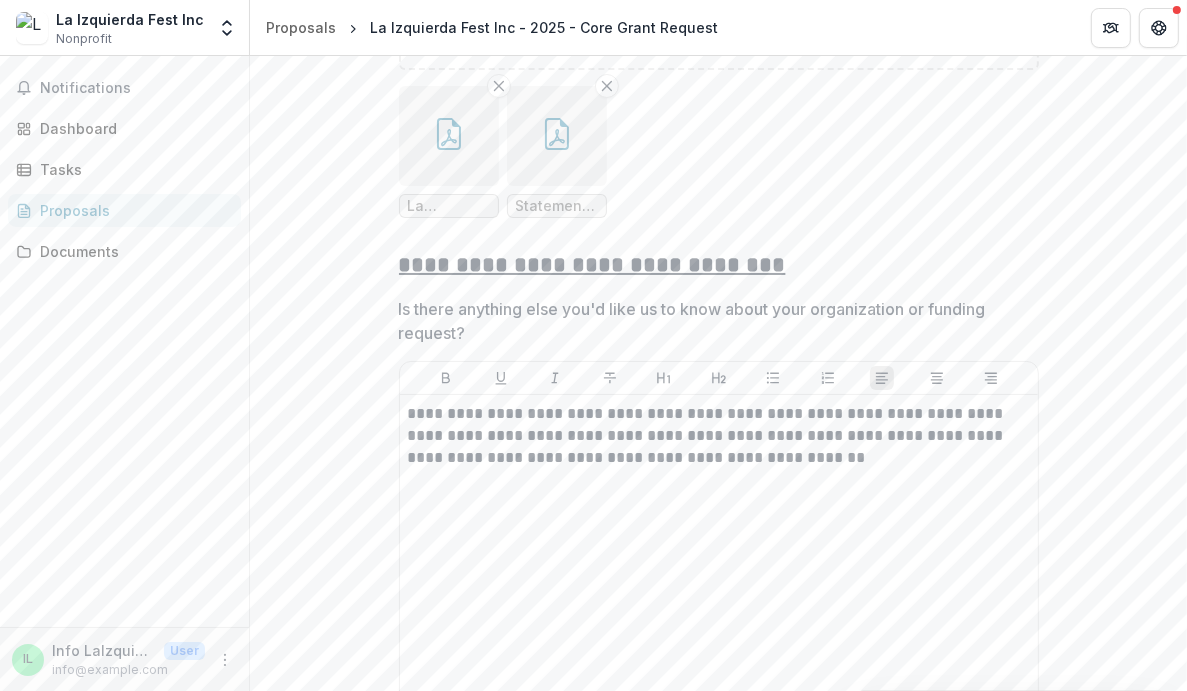 scroll, scrollTop: 11568, scrollLeft: 0, axis: vertical 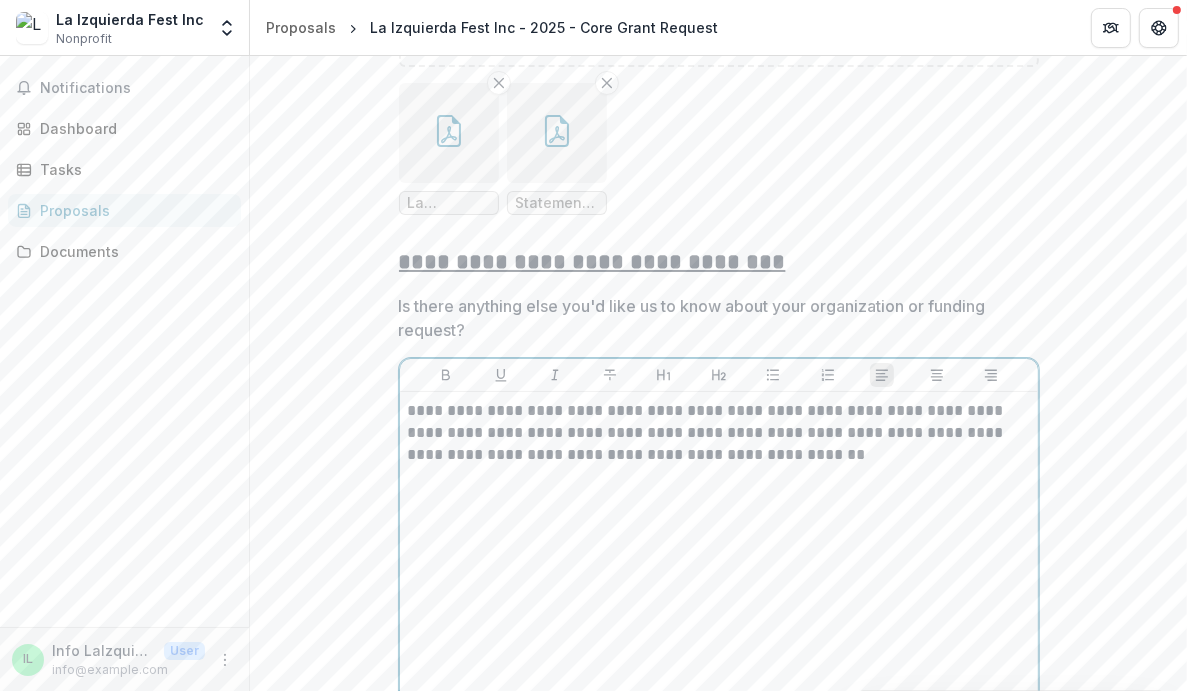 click on "**********" at bounding box center [719, 550] 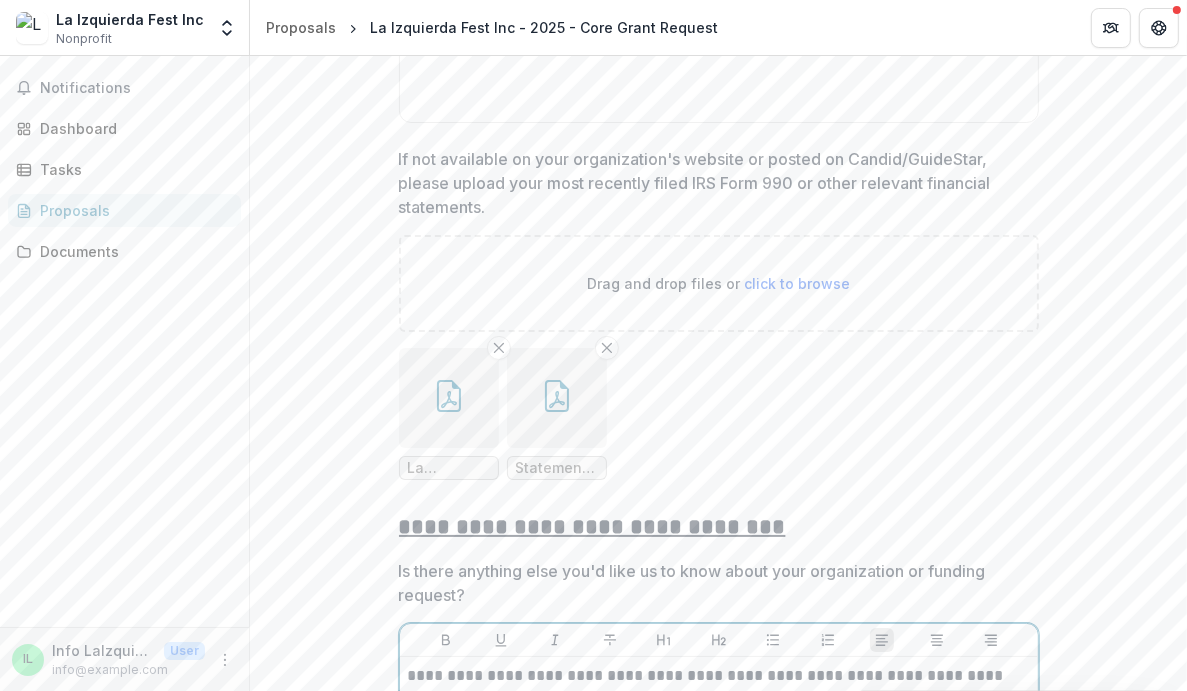 scroll, scrollTop: 11268, scrollLeft: 0, axis: vertical 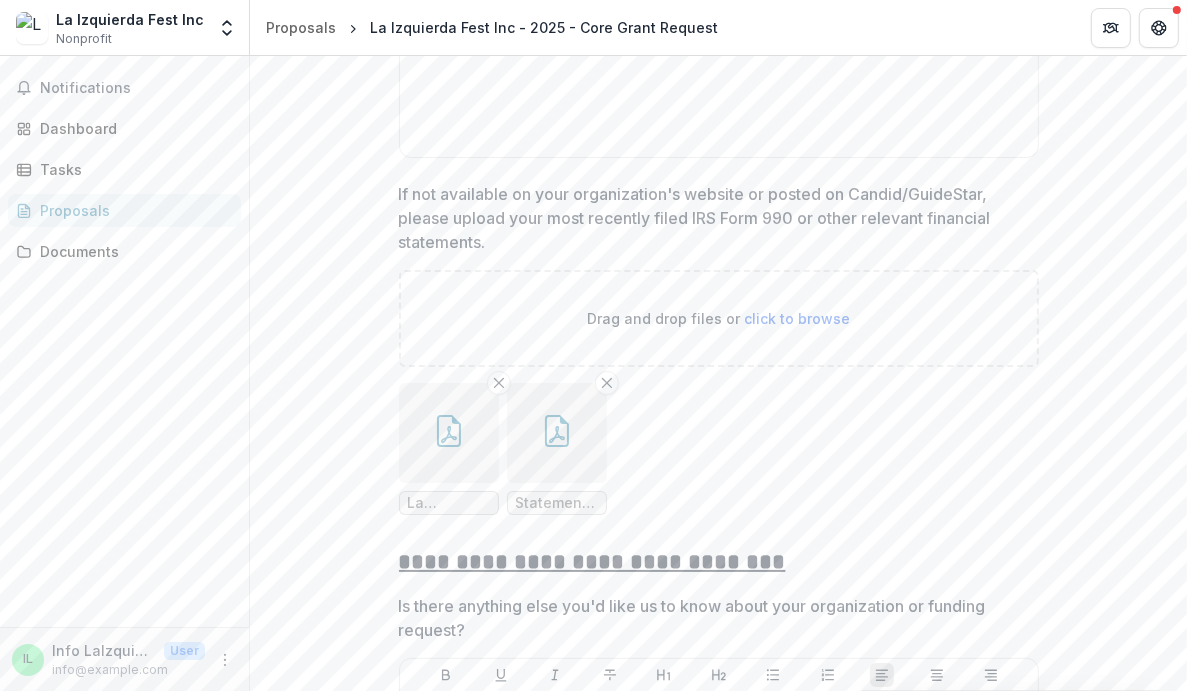 click on "click to browse" at bounding box center [797, 318] 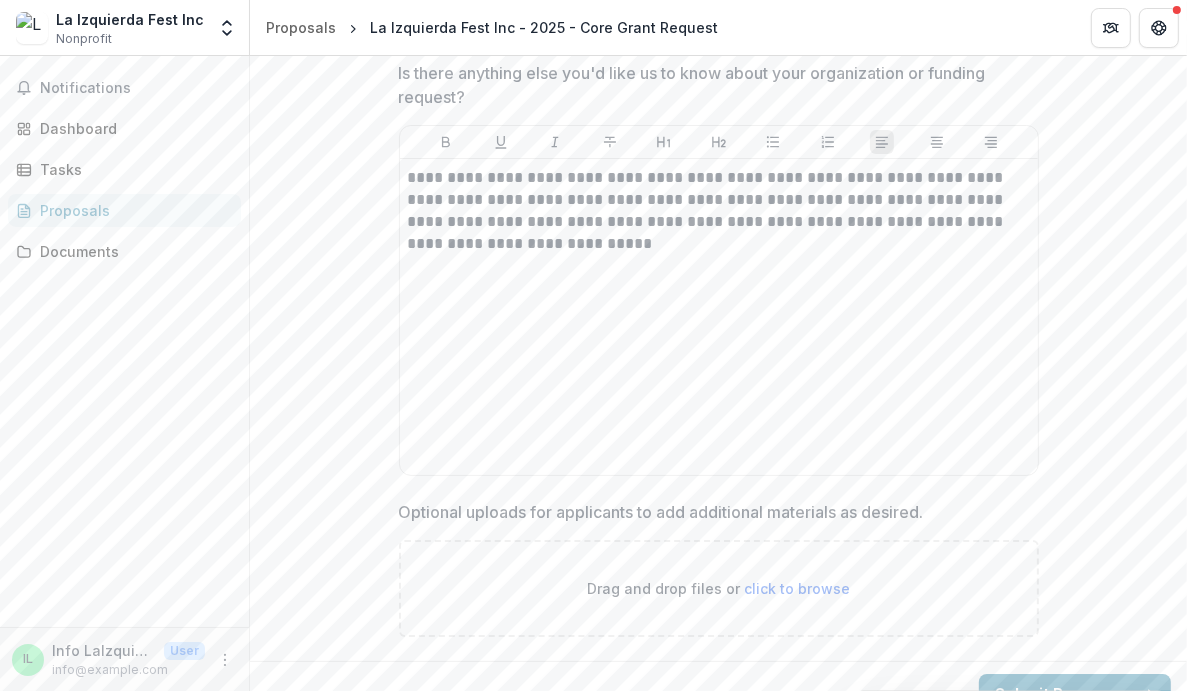 scroll, scrollTop: 11801, scrollLeft: 0, axis: vertical 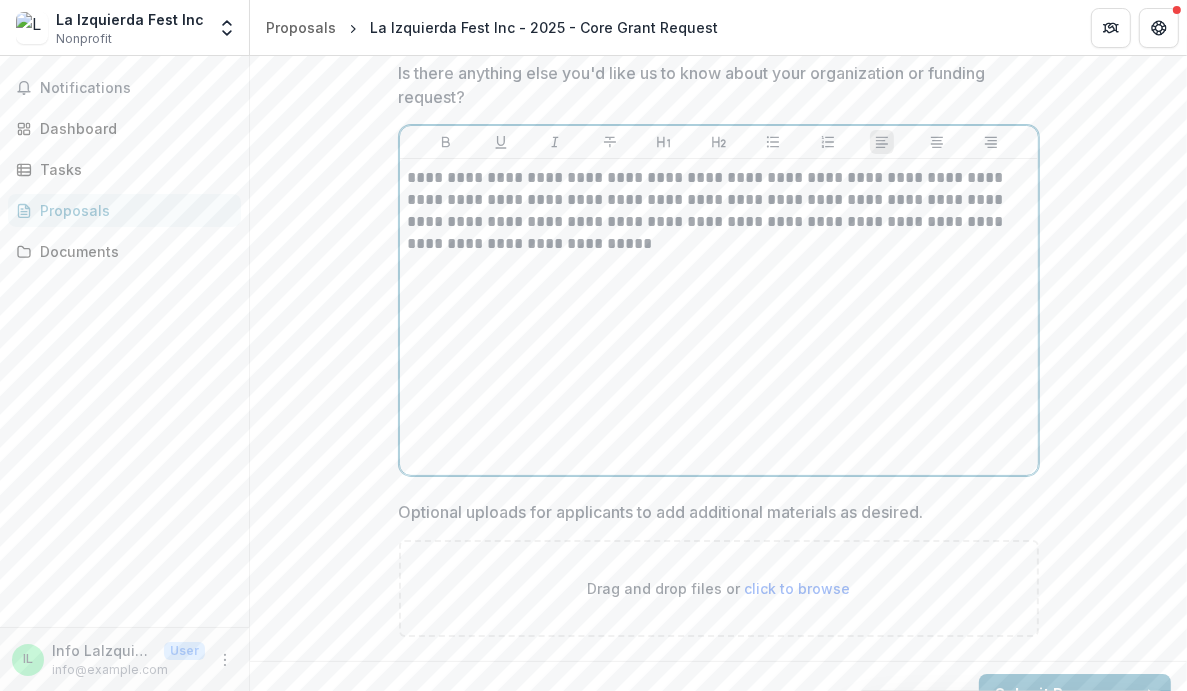 click on "**********" at bounding box center [719, 317] 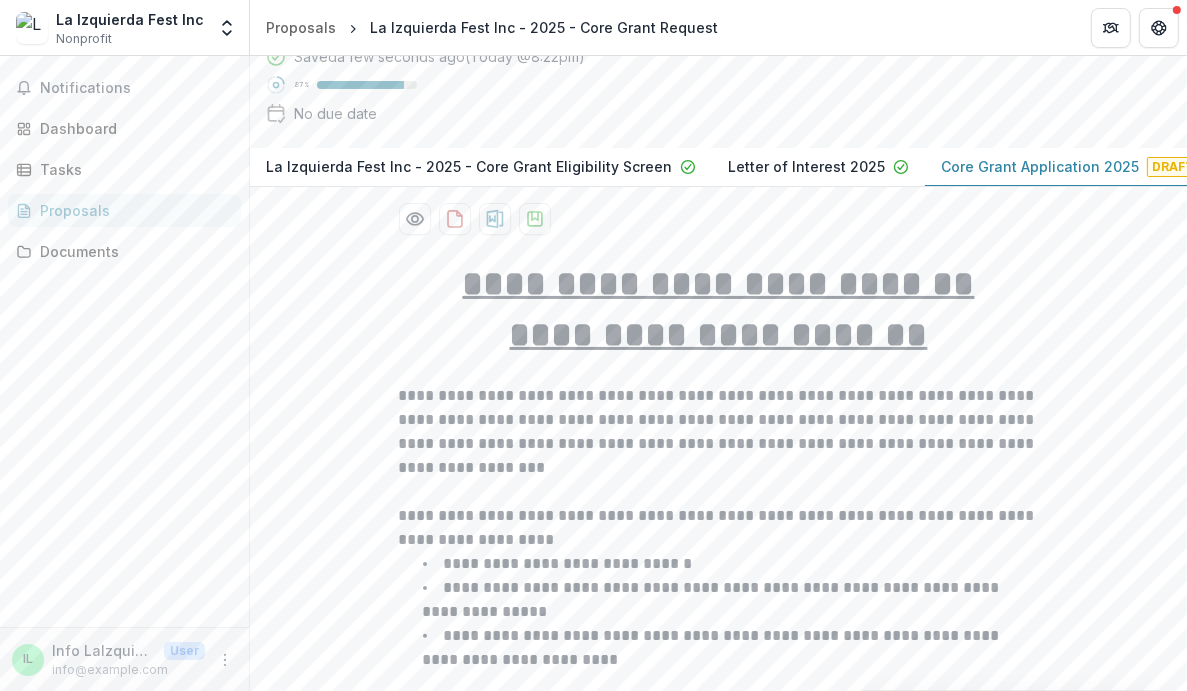 scroll, scrollTop: 0, scrollLeft: 0, axis: both 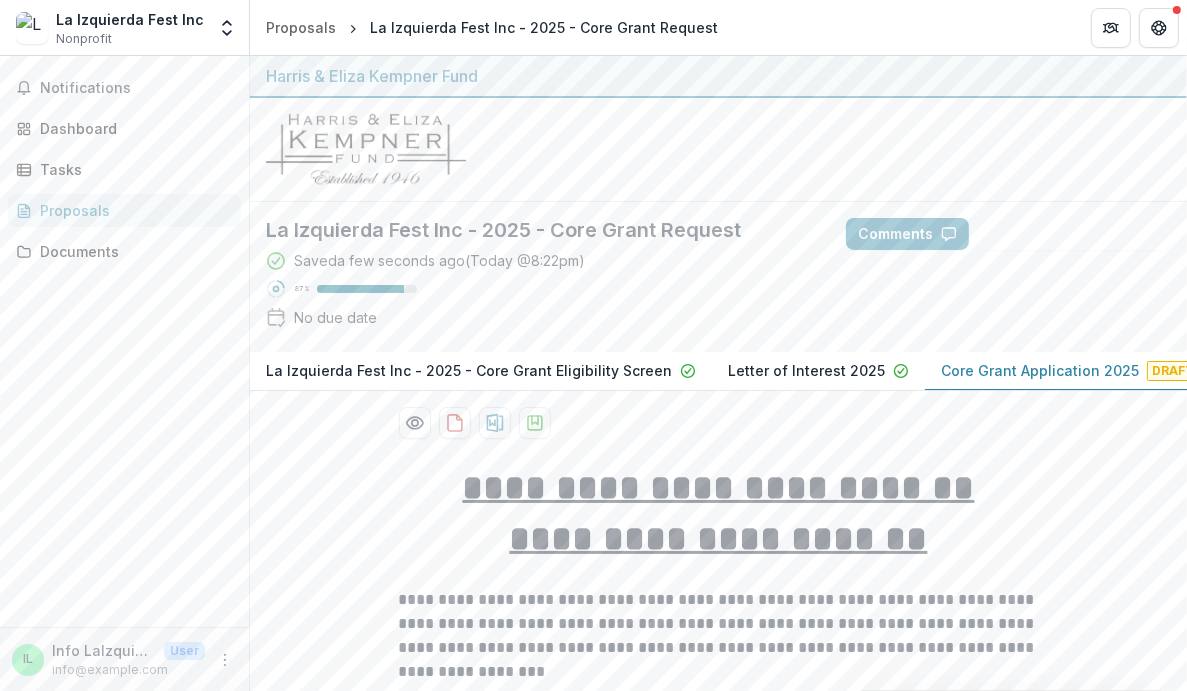 click on "**********" at bounding box center (718, 6450) 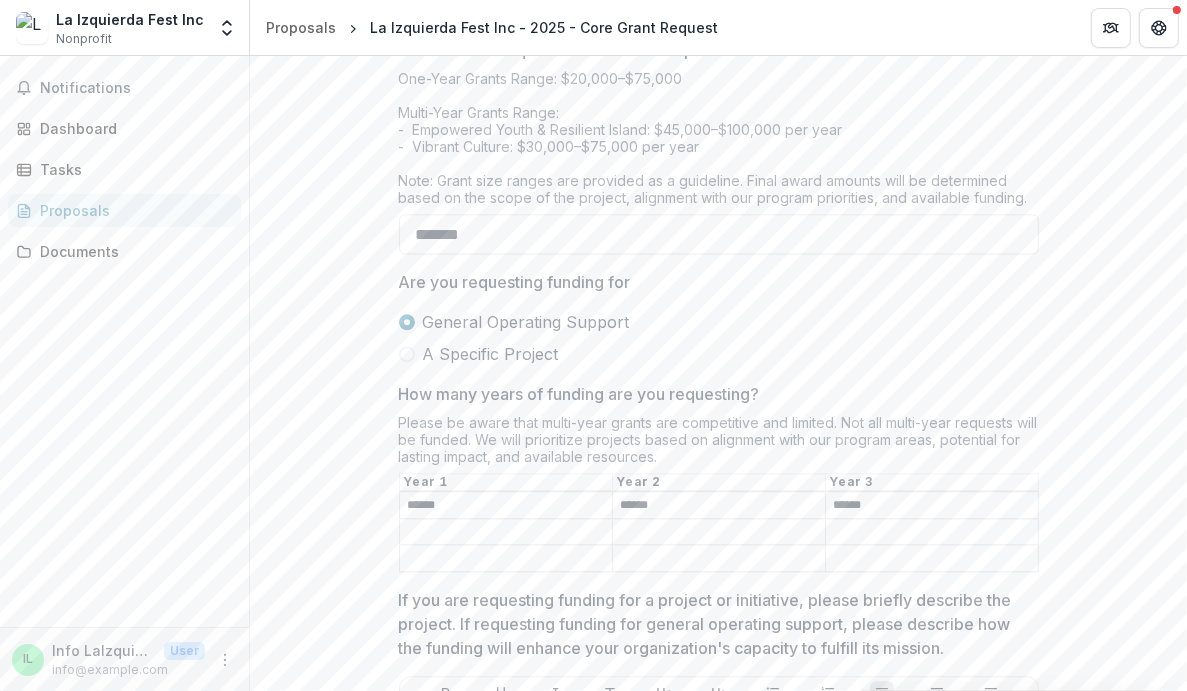 scroll, scrollTop: 3649, scrollLeft: 0, axis: vertical 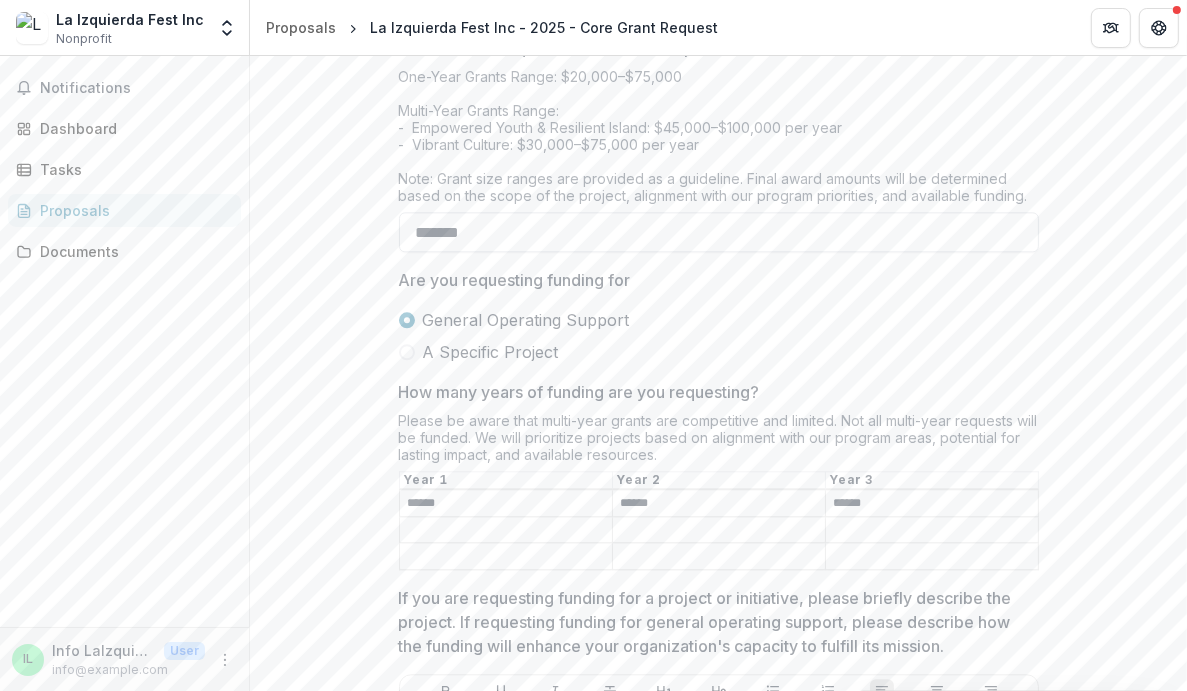 click on "*******" at bounding box center (719, 232) 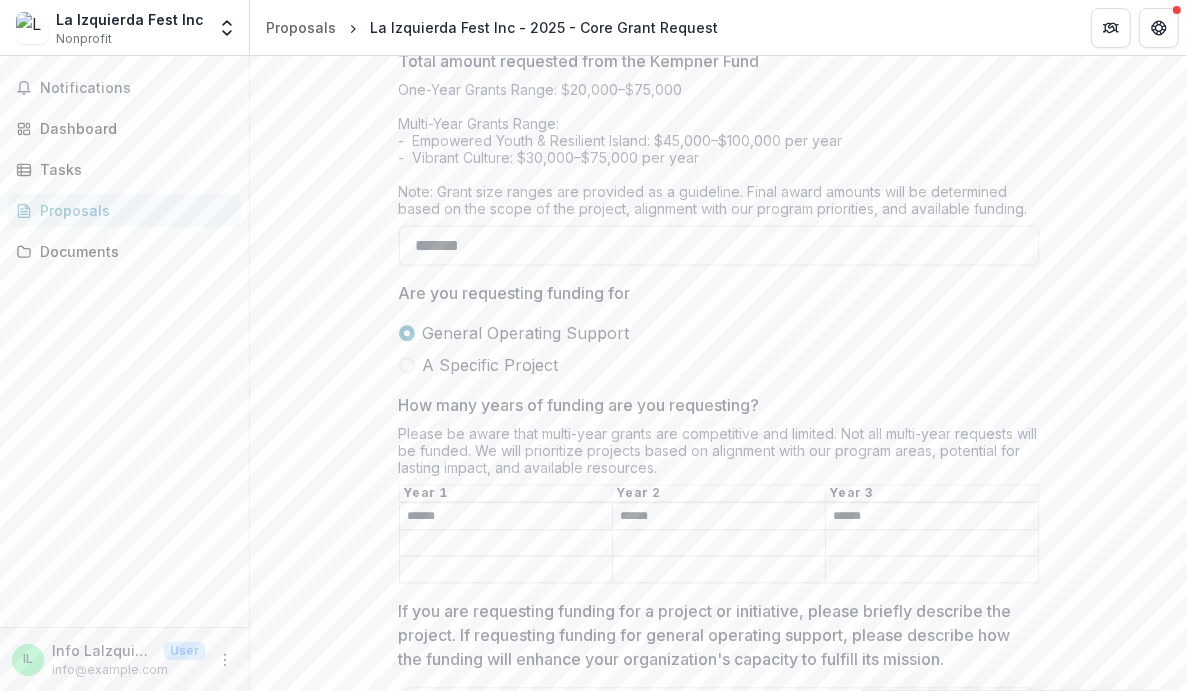 scroll, scrollTop: 3640, scrollLeft: 0, axis: vertical 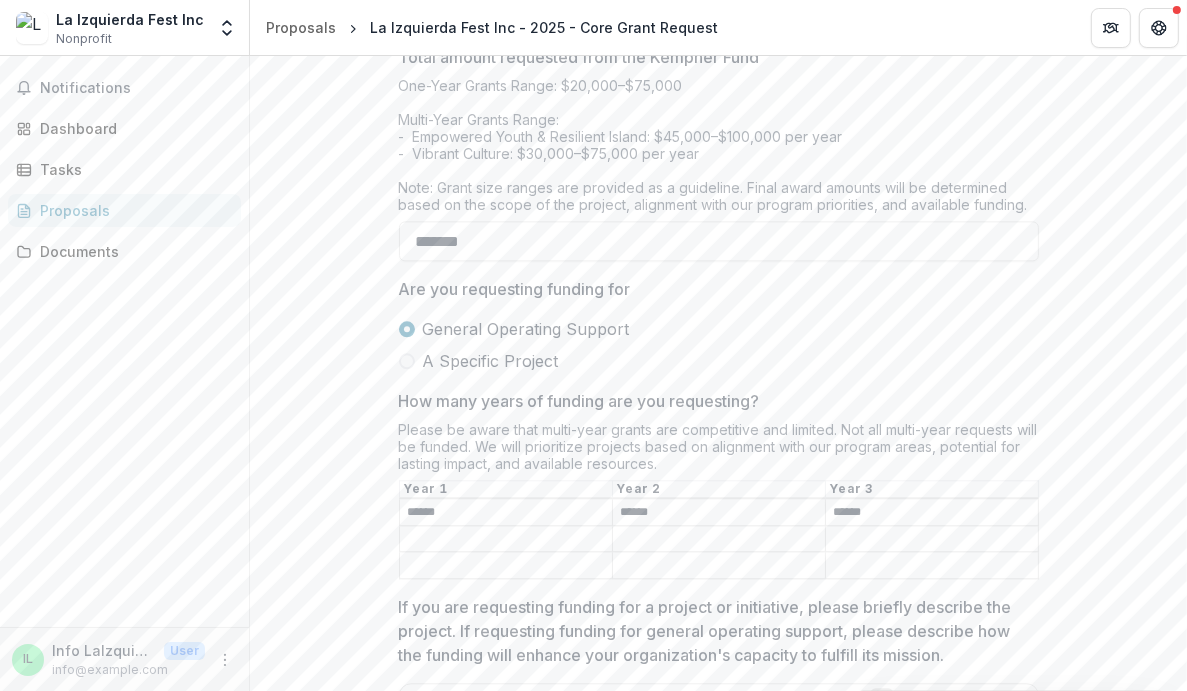 type on "*******" 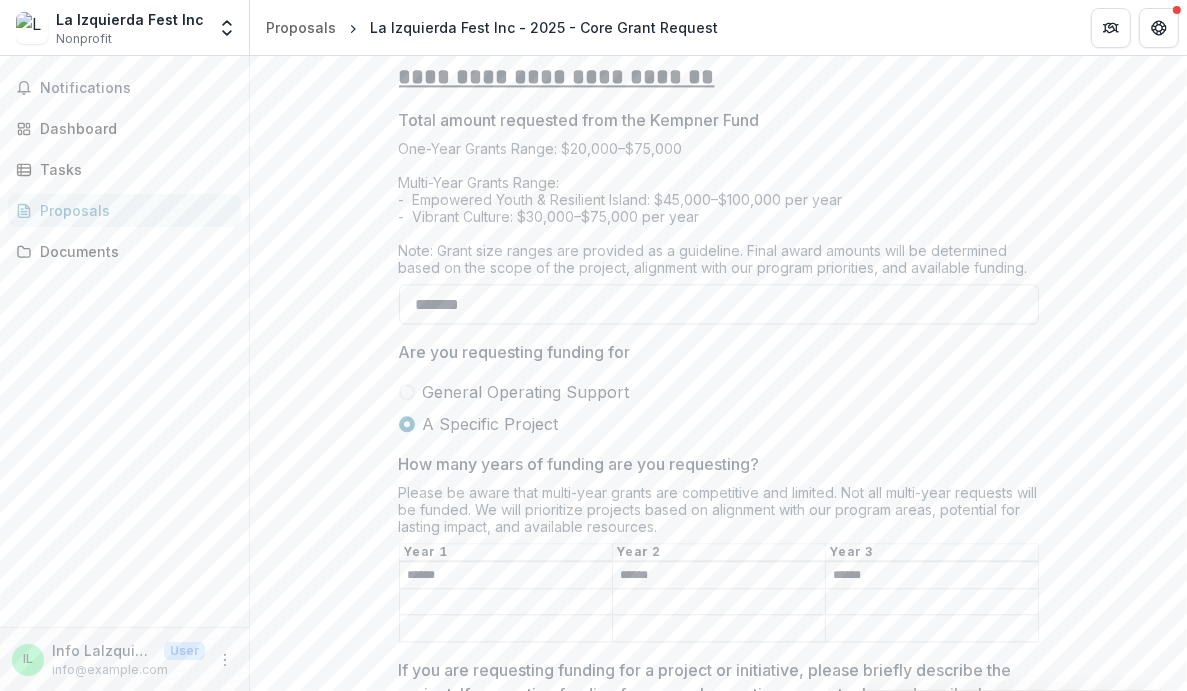 scroll, scrollTop: 3556, scrollLeft: 0, axis: vertical 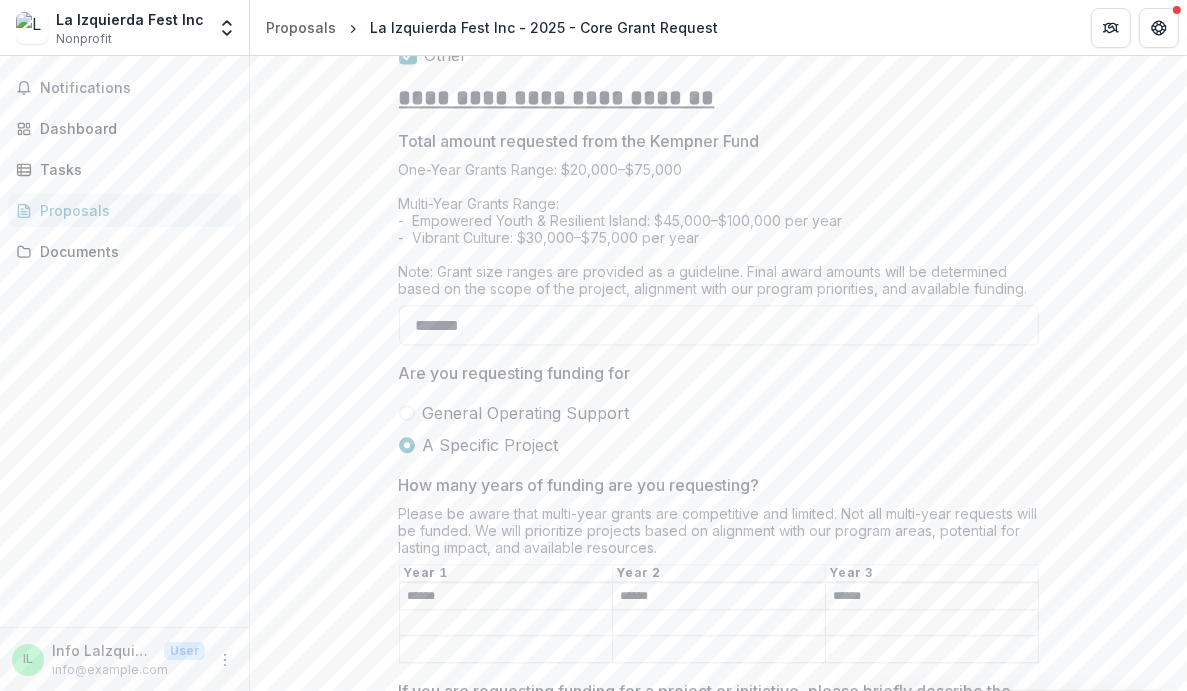 click at bounding box center (407, 413) 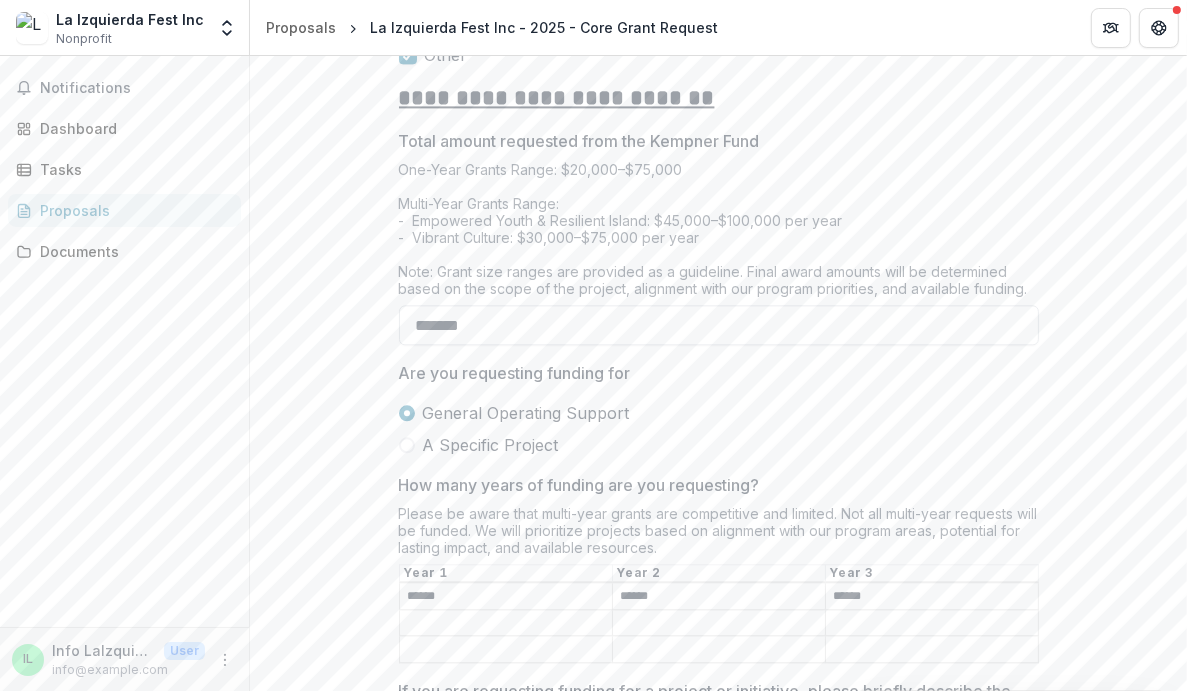 click on "*******" at bounding box center (719, 325) 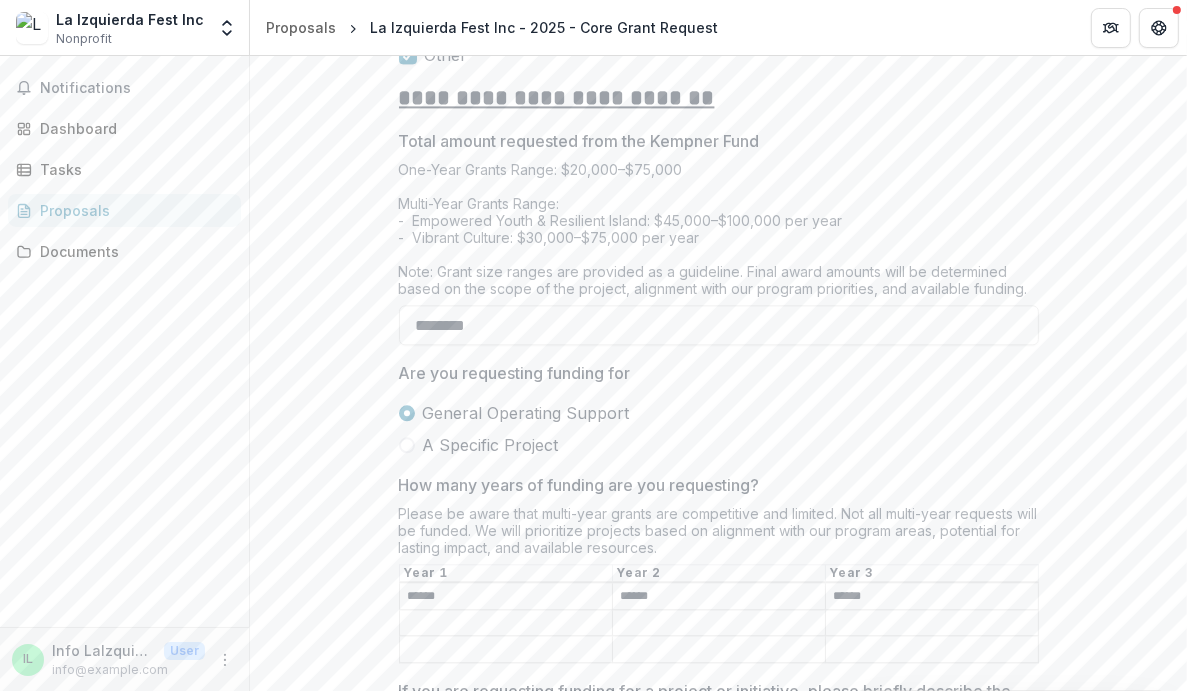 type on "********" 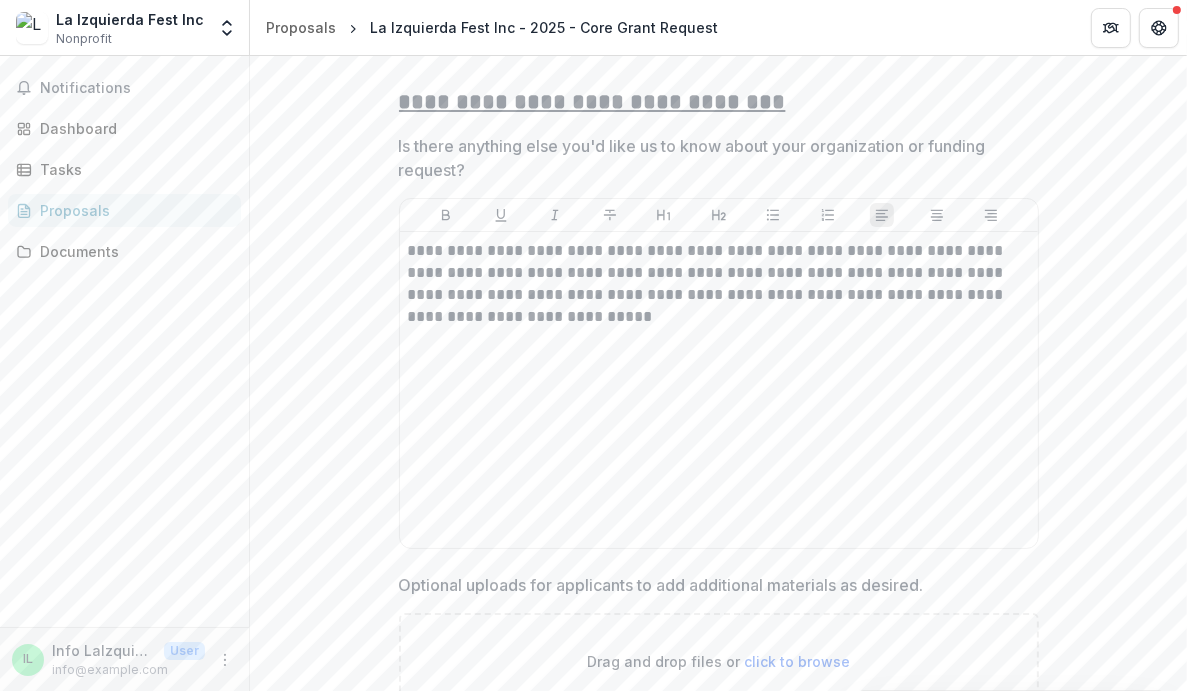 scroll, scrollTop: 11727, scrollLeft: 0, axis: vertical 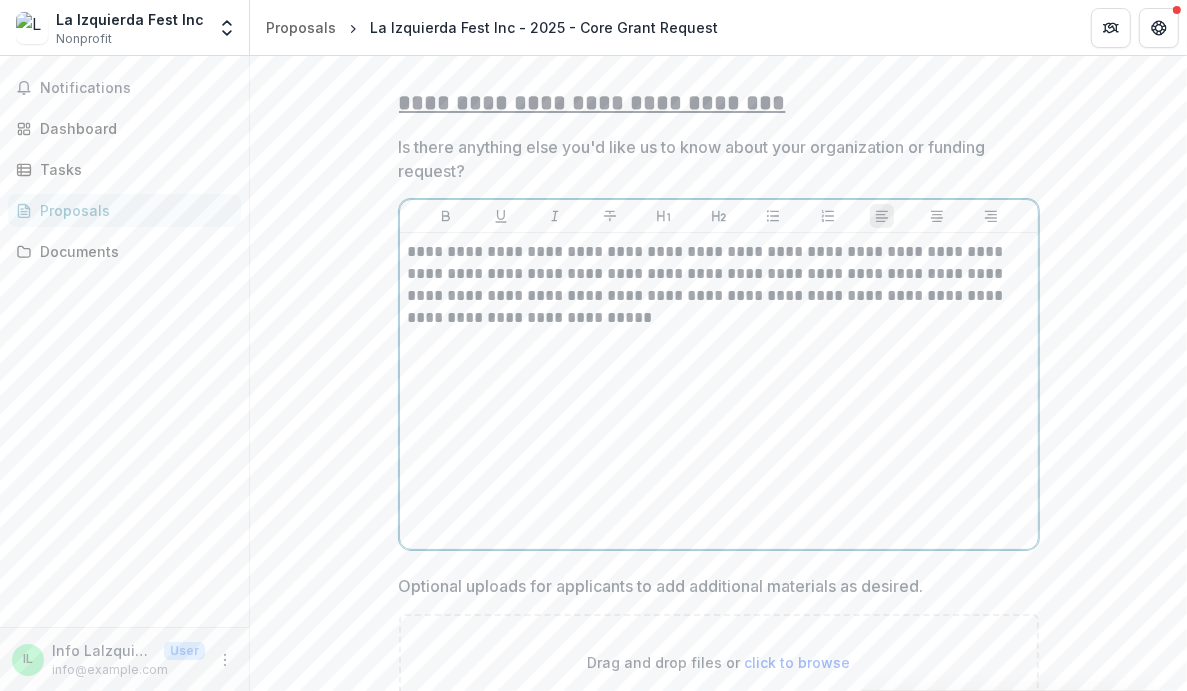 click on "**********" at bounding box center (719, 391) 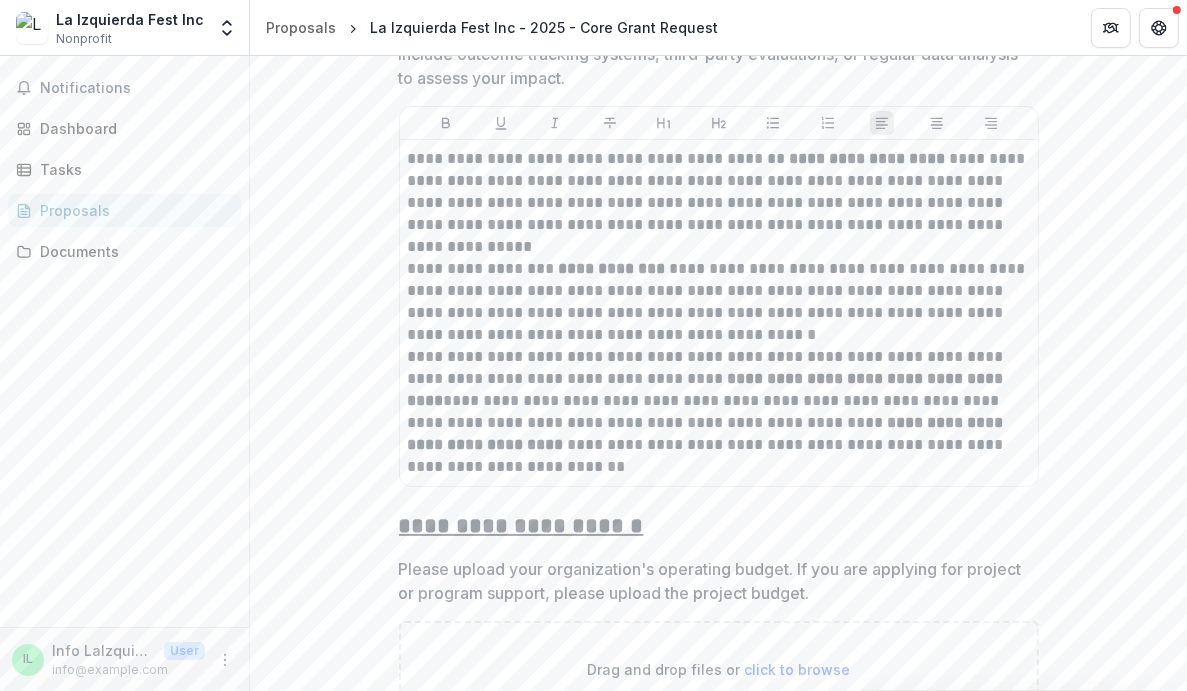 scroll, scrollTop: 9968, scrollLeft: 0, axis: vertical 